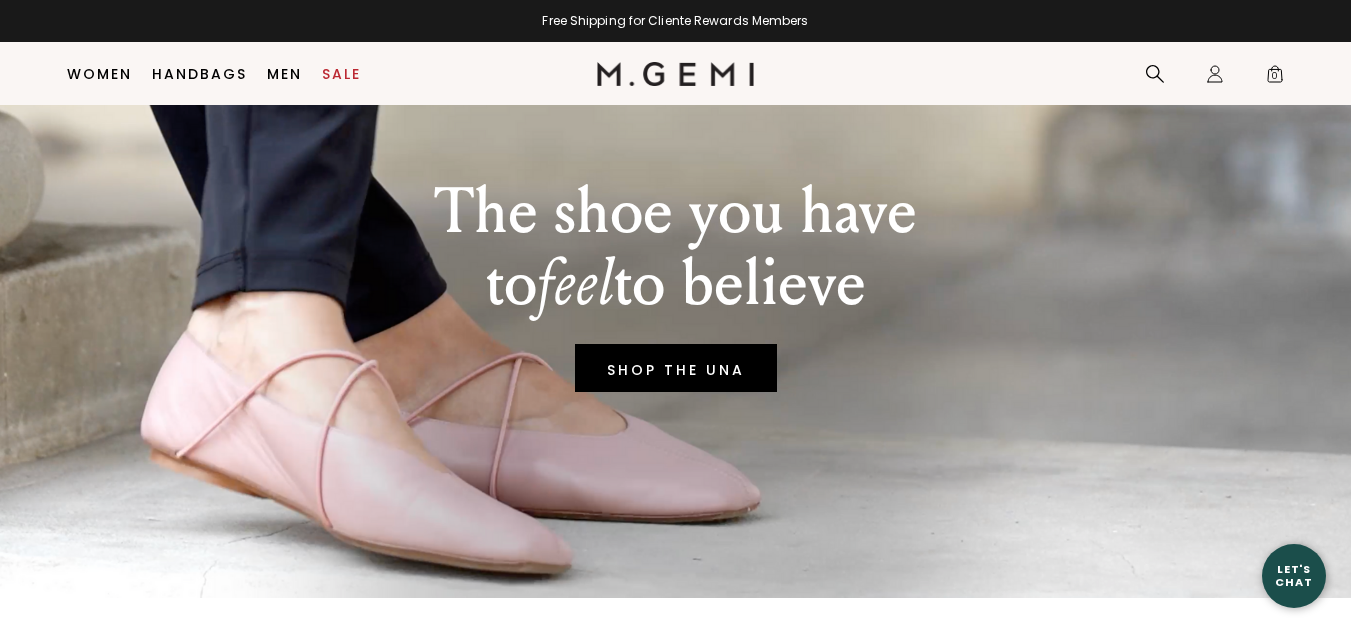 scroll, scrollTop: 258, scrollLeft: 0, axis: vertical 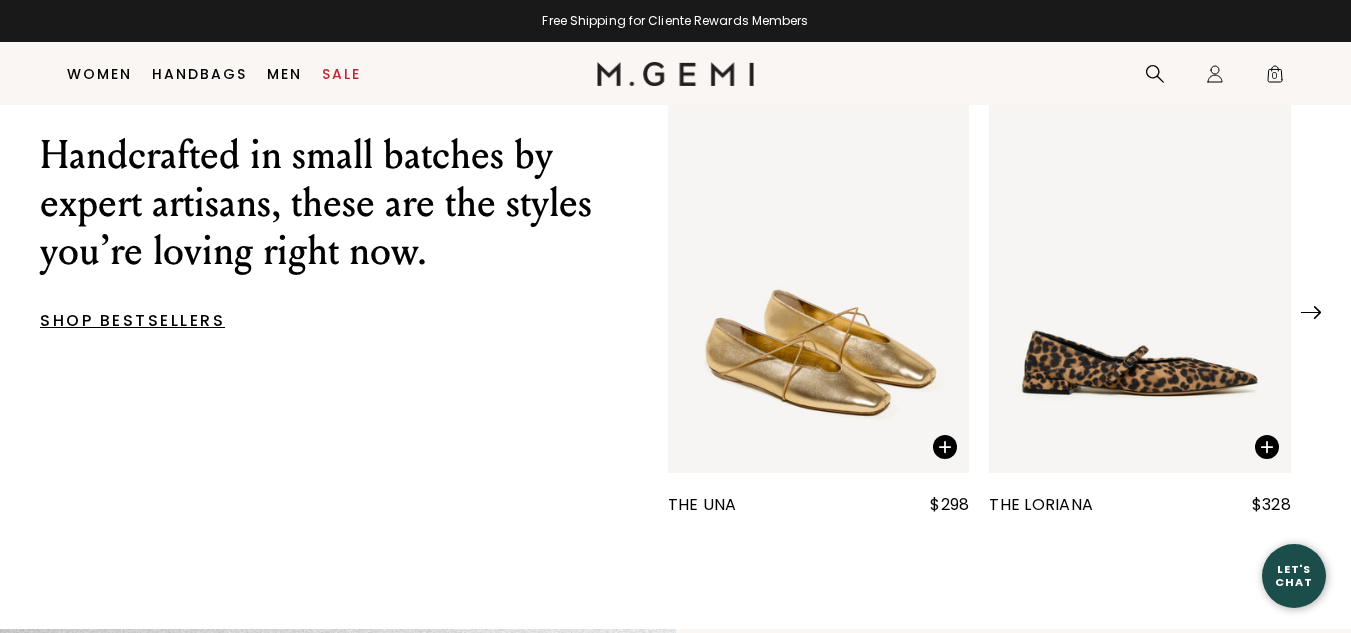 click at bounding box center [1311, 312] 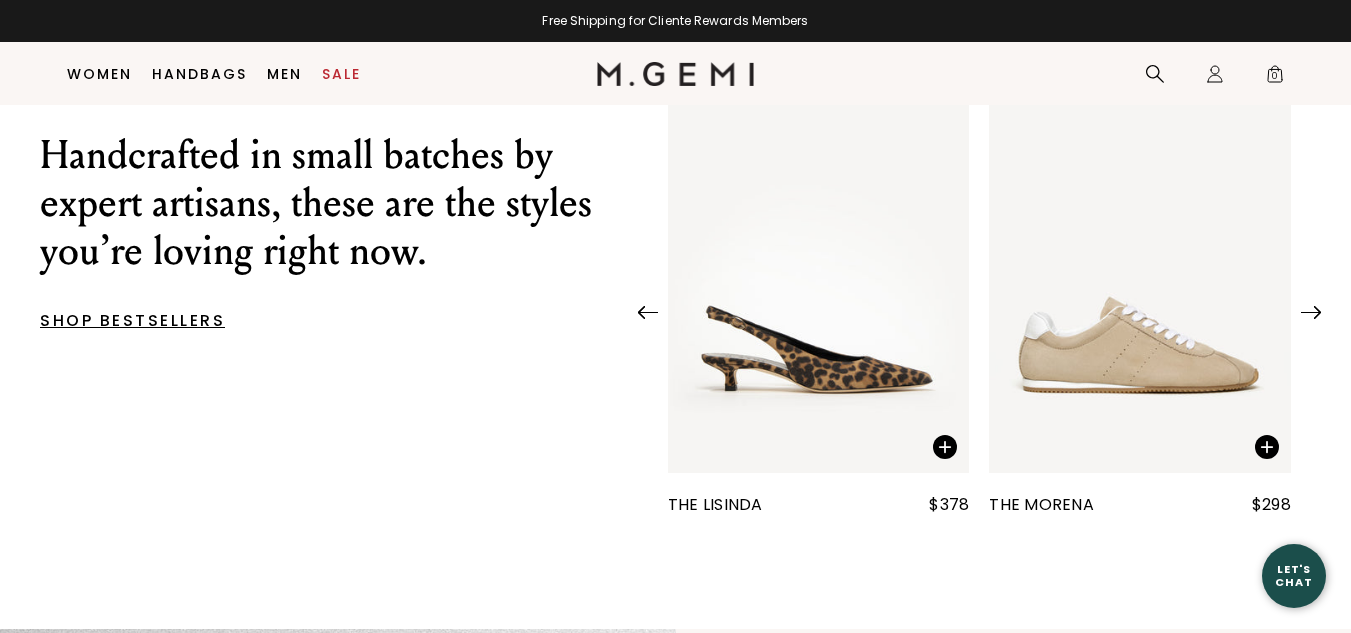 click at bounding box center (1311, 312) 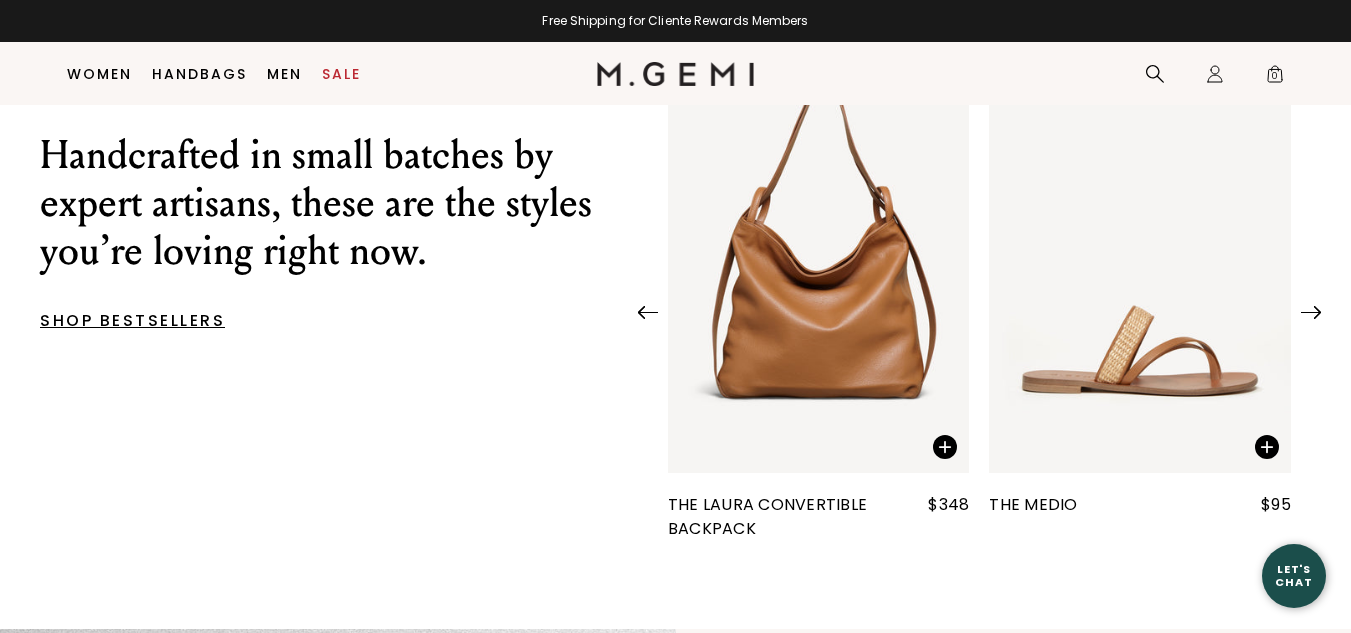 click at bounding box center (648, 312) 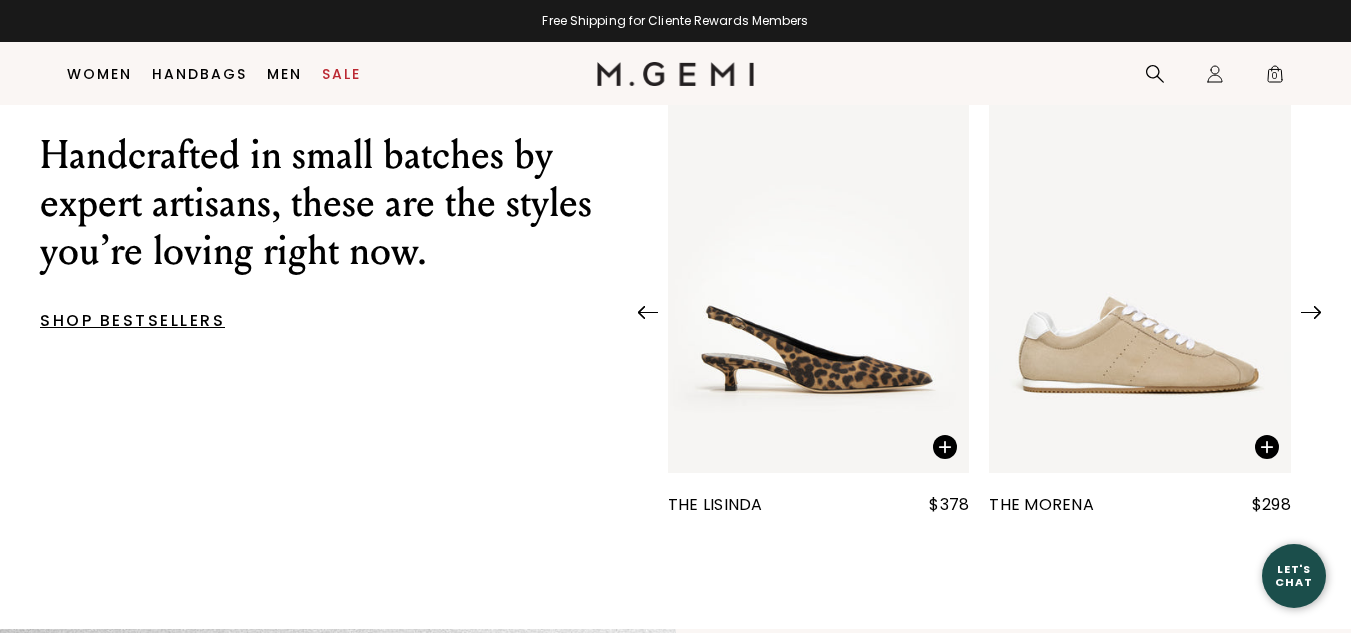 click at bounding box center [979, 306] 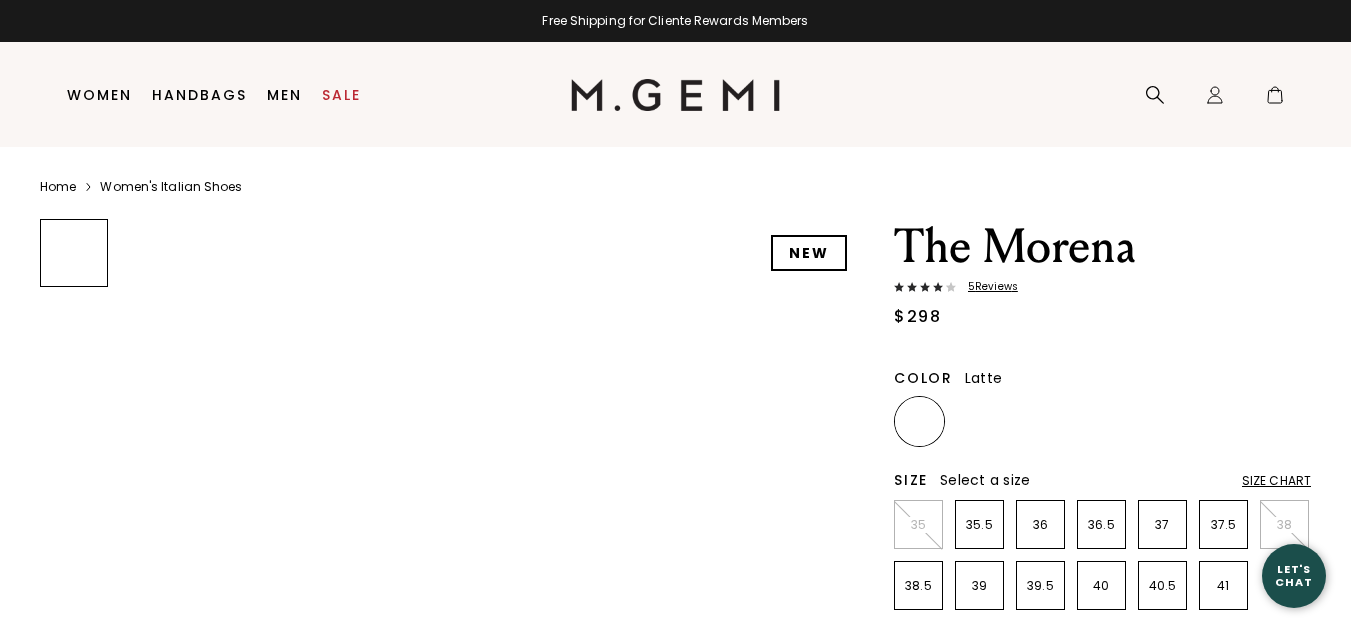 scroll, scrollTop: 0, scrollLeft: 0, axis: both 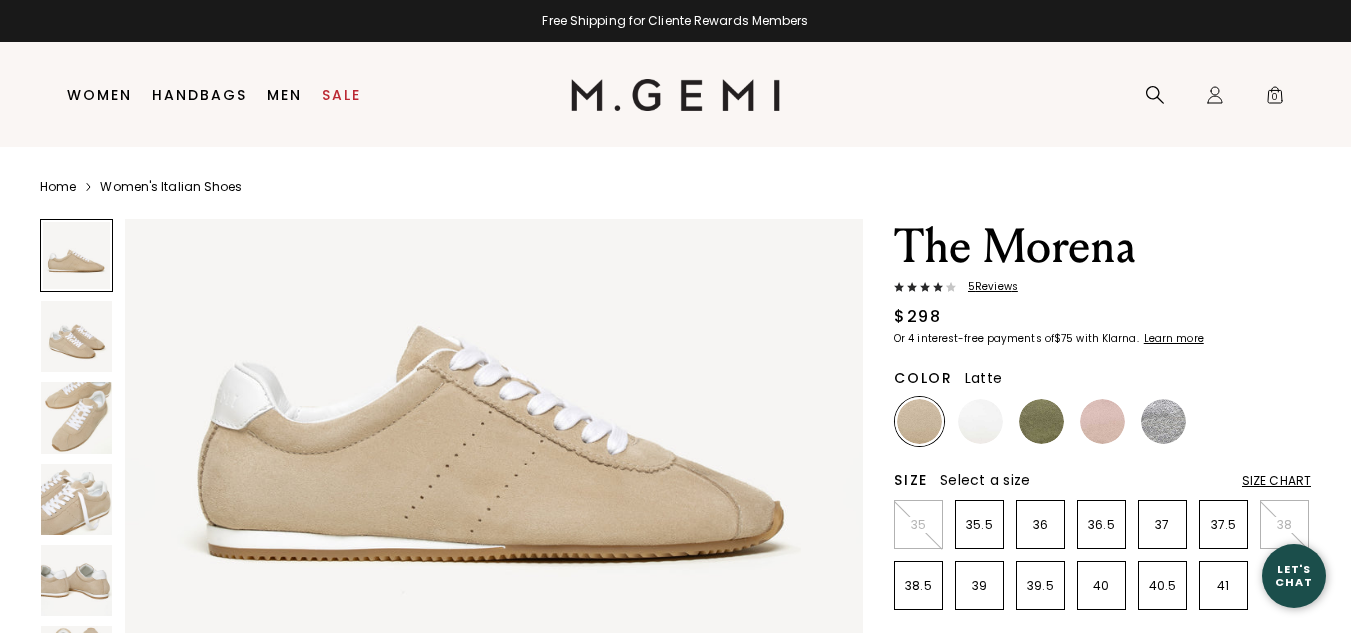 click at bounding box center (76, 336) 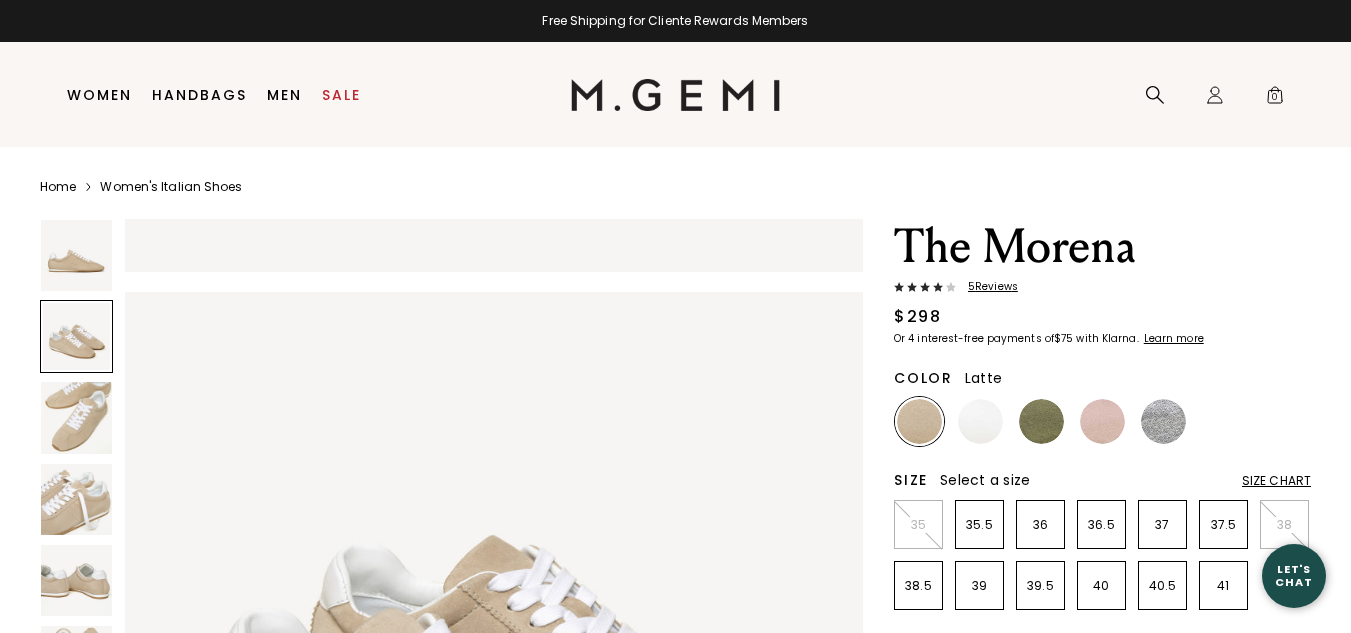 scroll, scrollTop: 743, scrollLeft: 0, axis: vertical 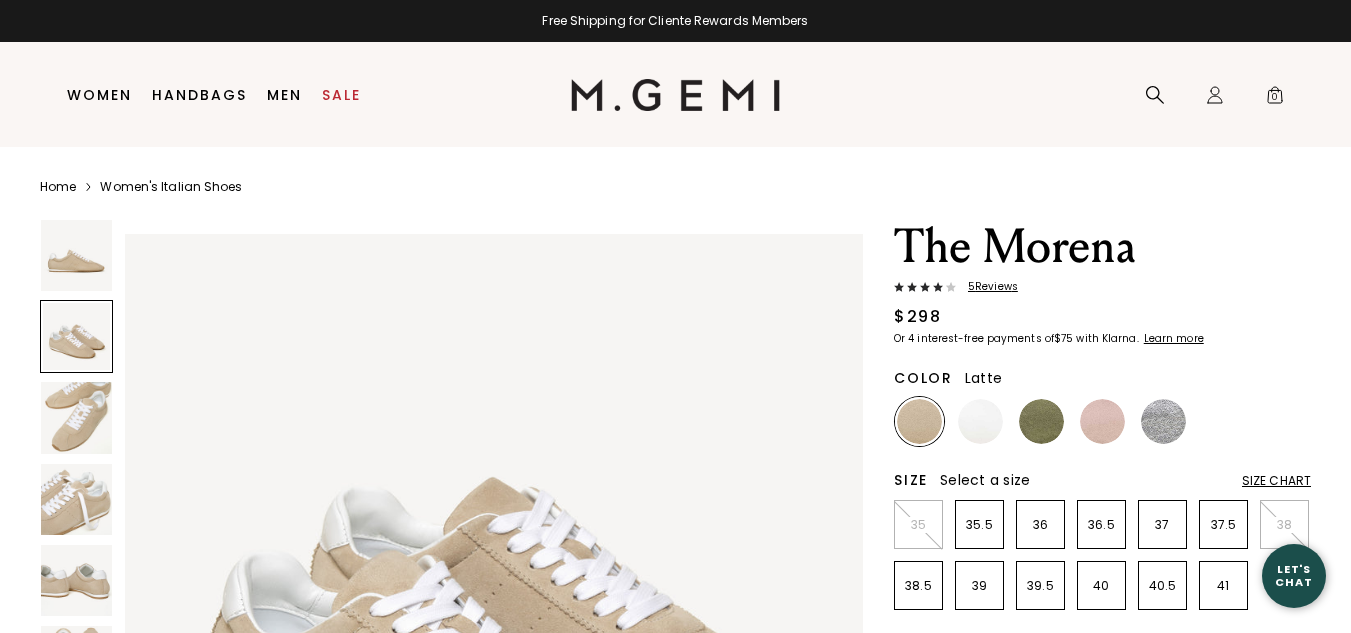 click at bounding box center [76, 417] 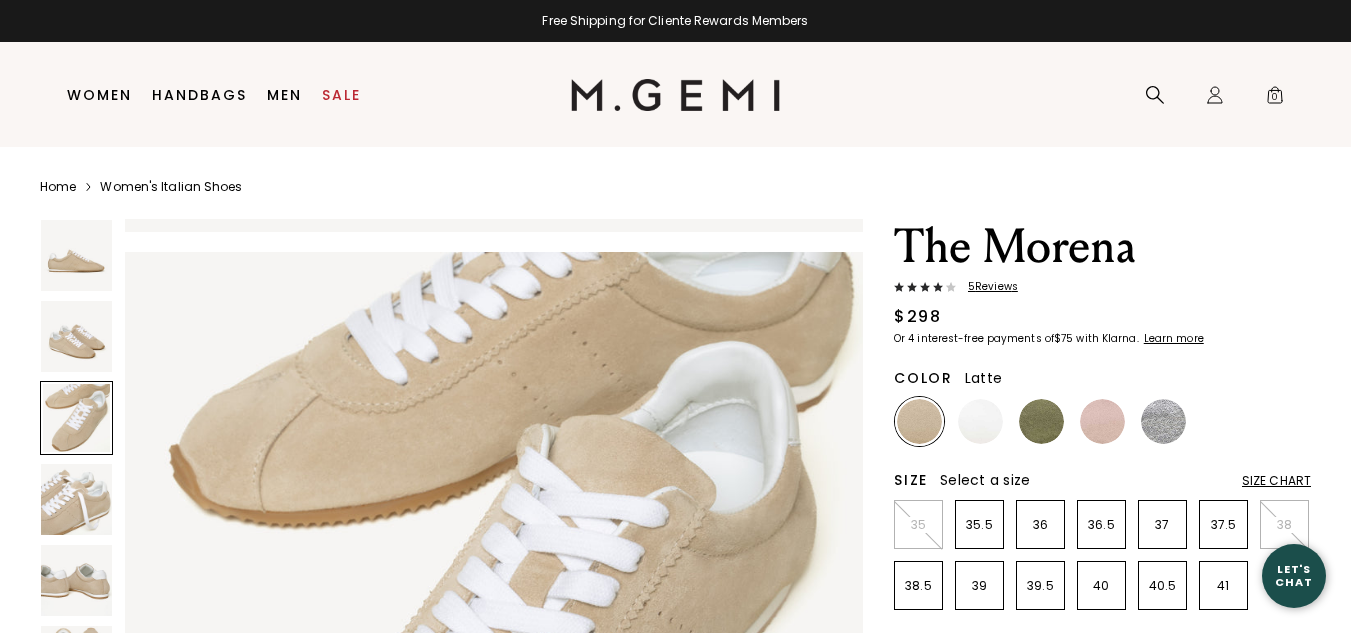 scroll, scrollTop: 1486, scrollLeft: 0, axis: vertical 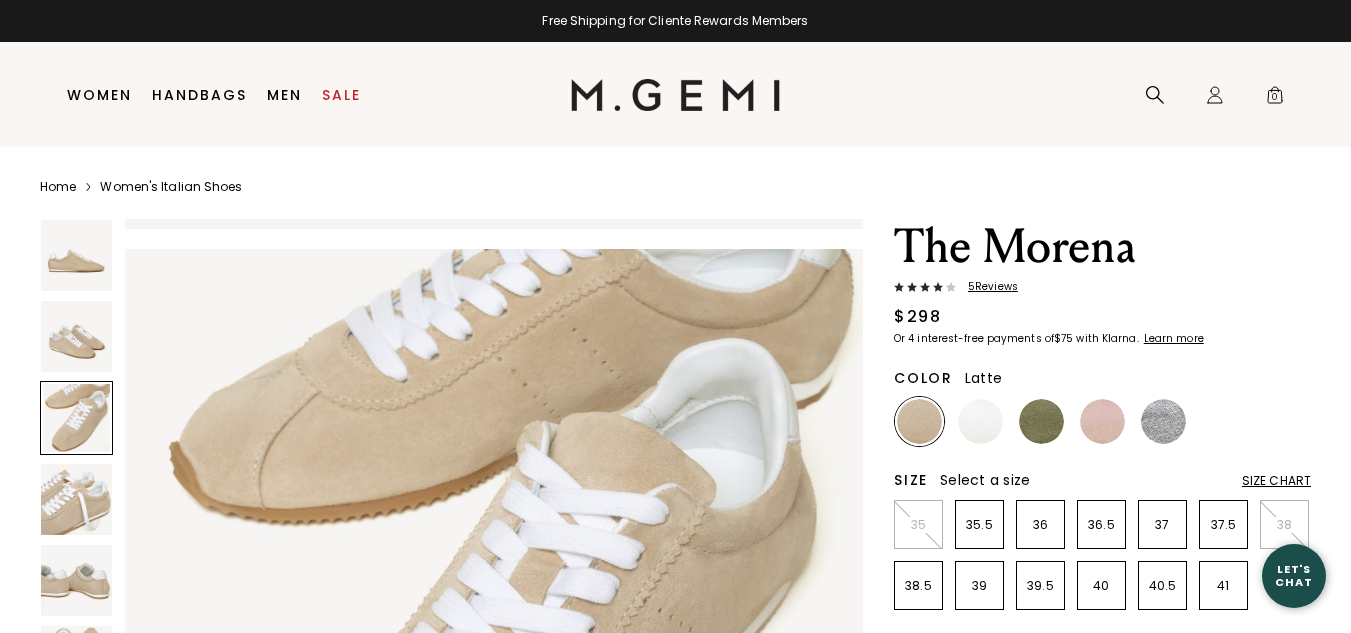 click at bounding box center [76, 499] 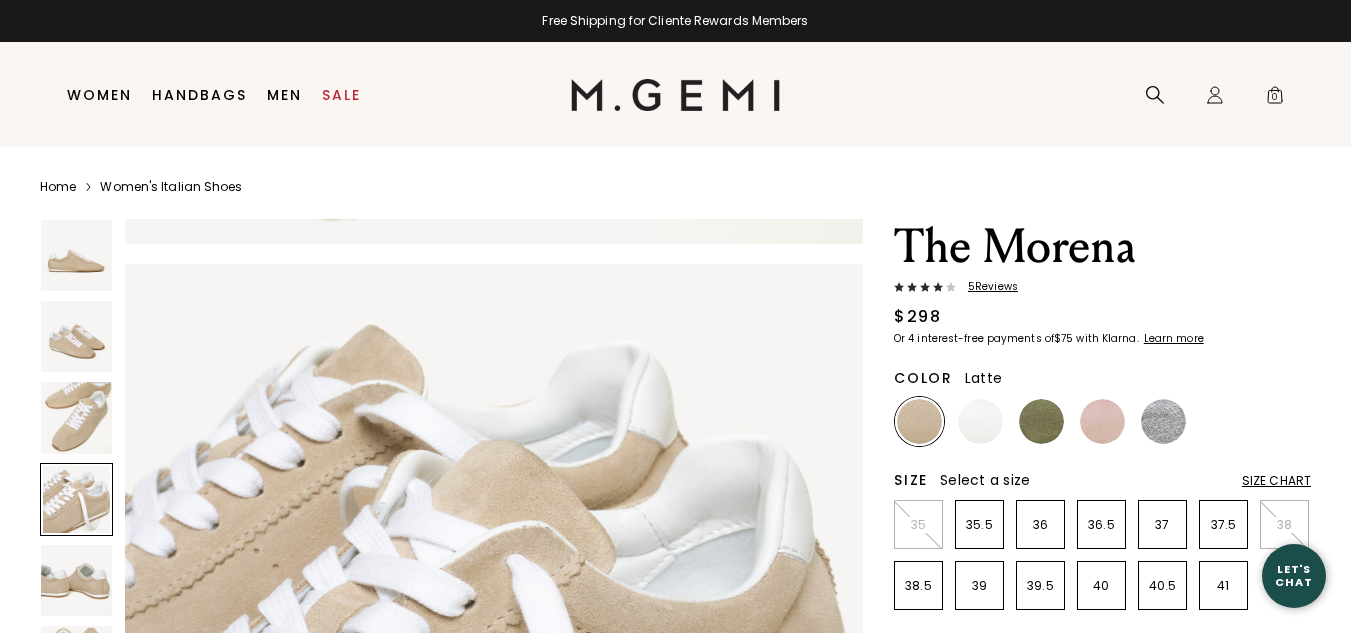 click at bounding box center (76, 580) 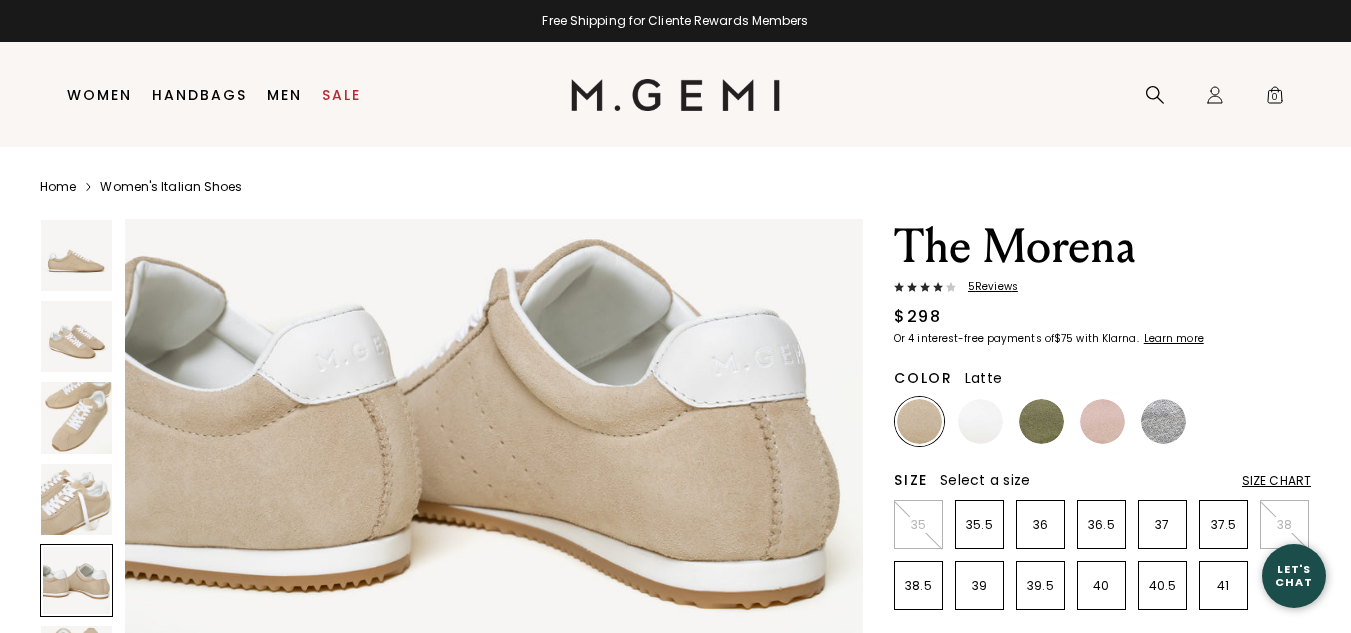 scroll, scrollTop: 3271, scrollLeft: 0, axis: vertical 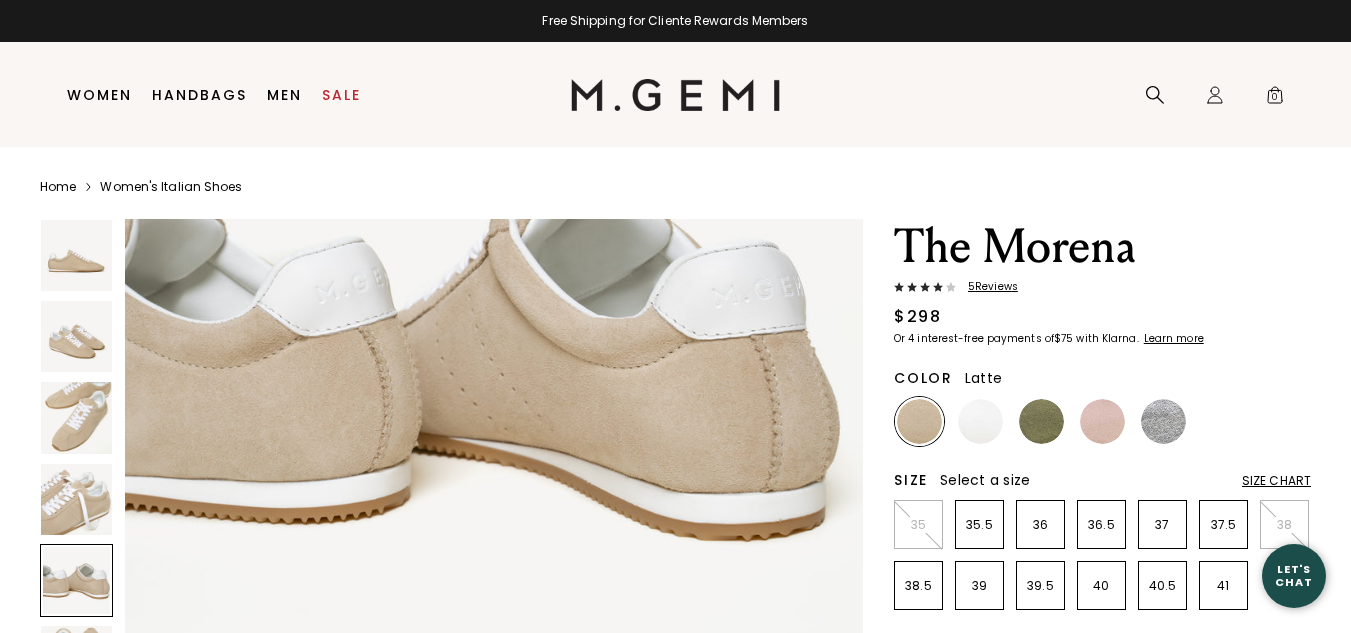 click at bounding box center [76, 417] 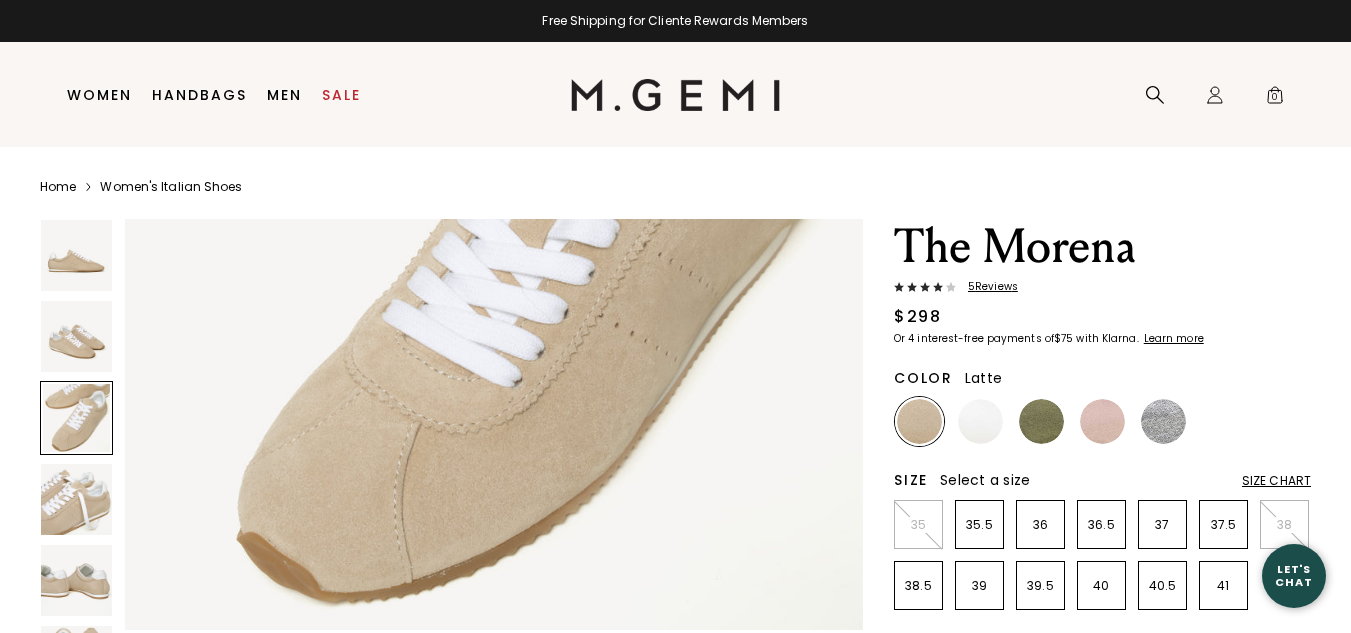 scroll, scrollTop: 1486, scrollLeft: 0, axis: vertical 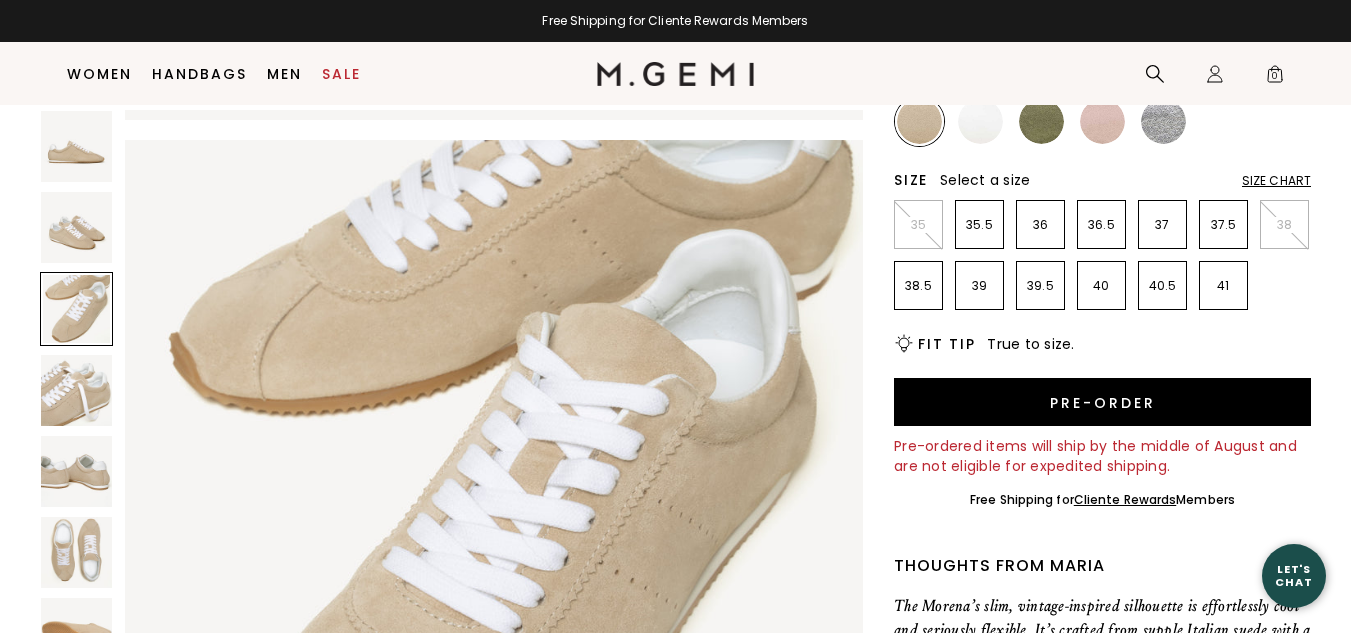 click at bounding box center (76, 552) 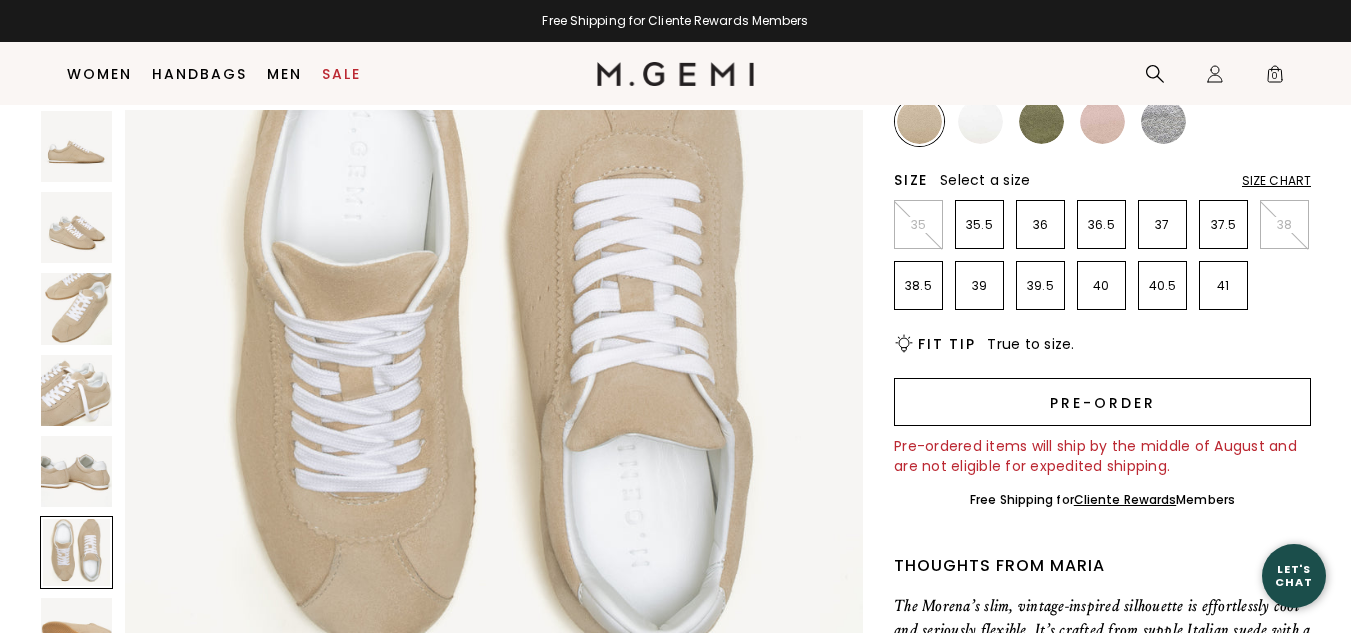 scroll, scrollTop: 3914, scrollLeft: 0, axis: vertical 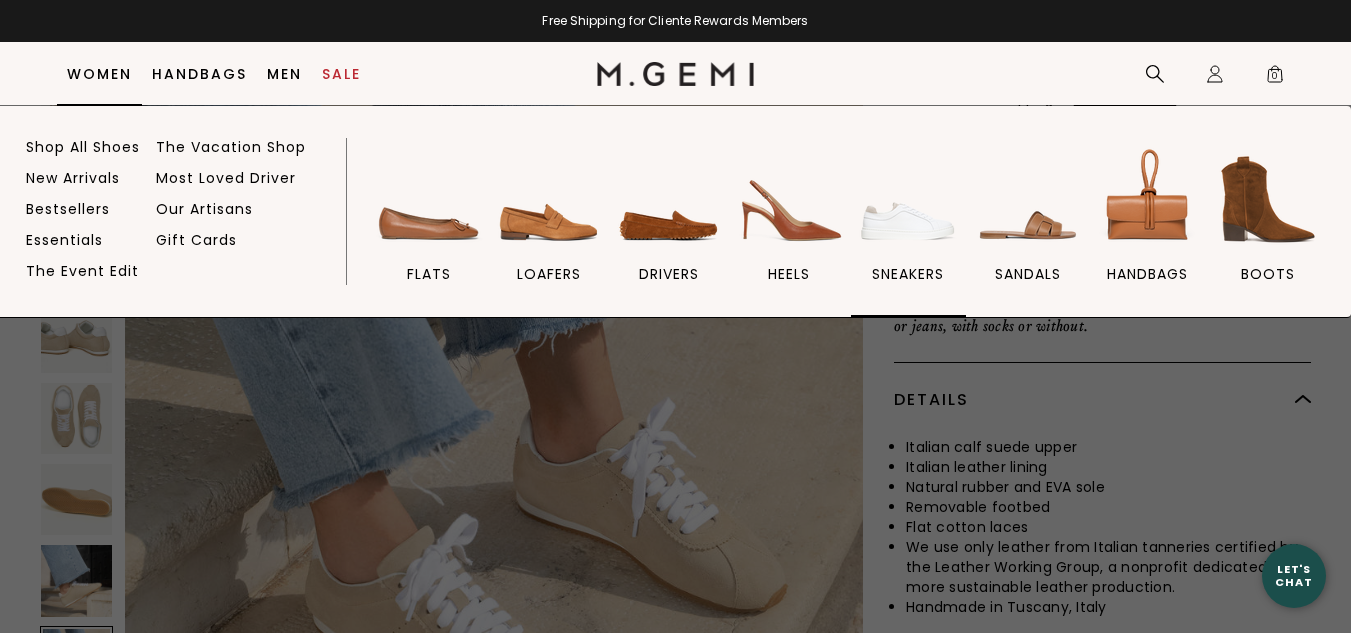 click on "sneakers" at bounding box center (908, 274) 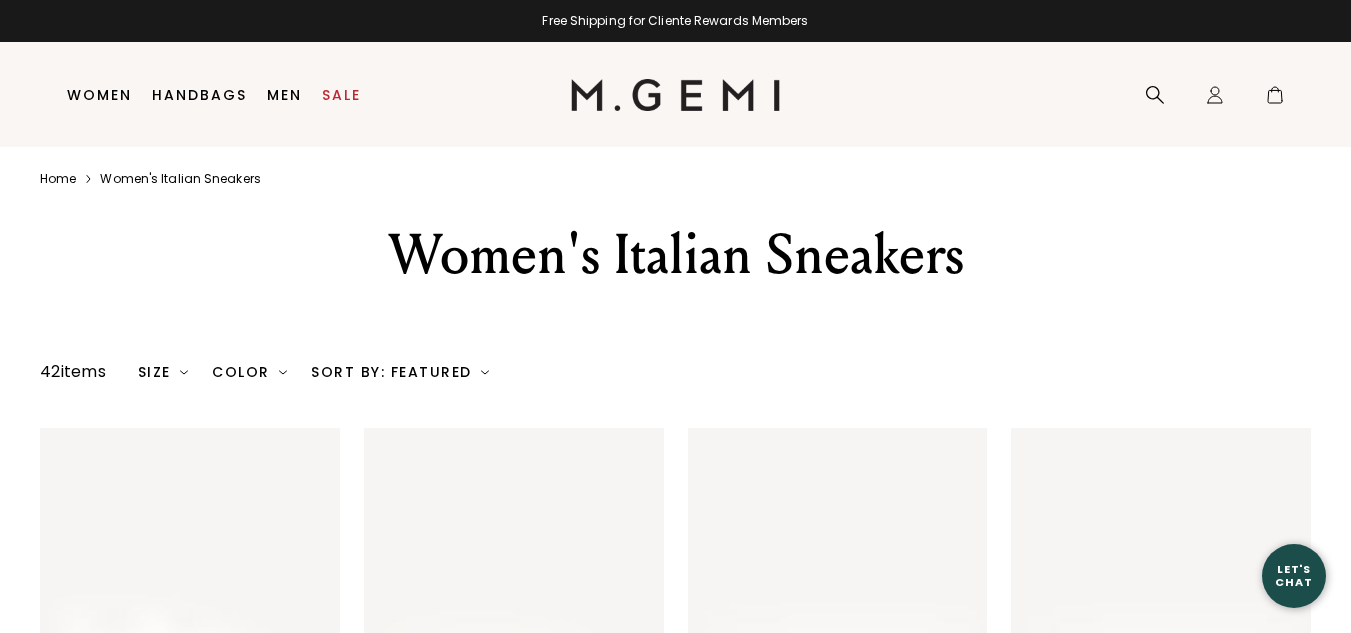 scroll, scrollTop: 0, scrollLeft: 0, axis: both 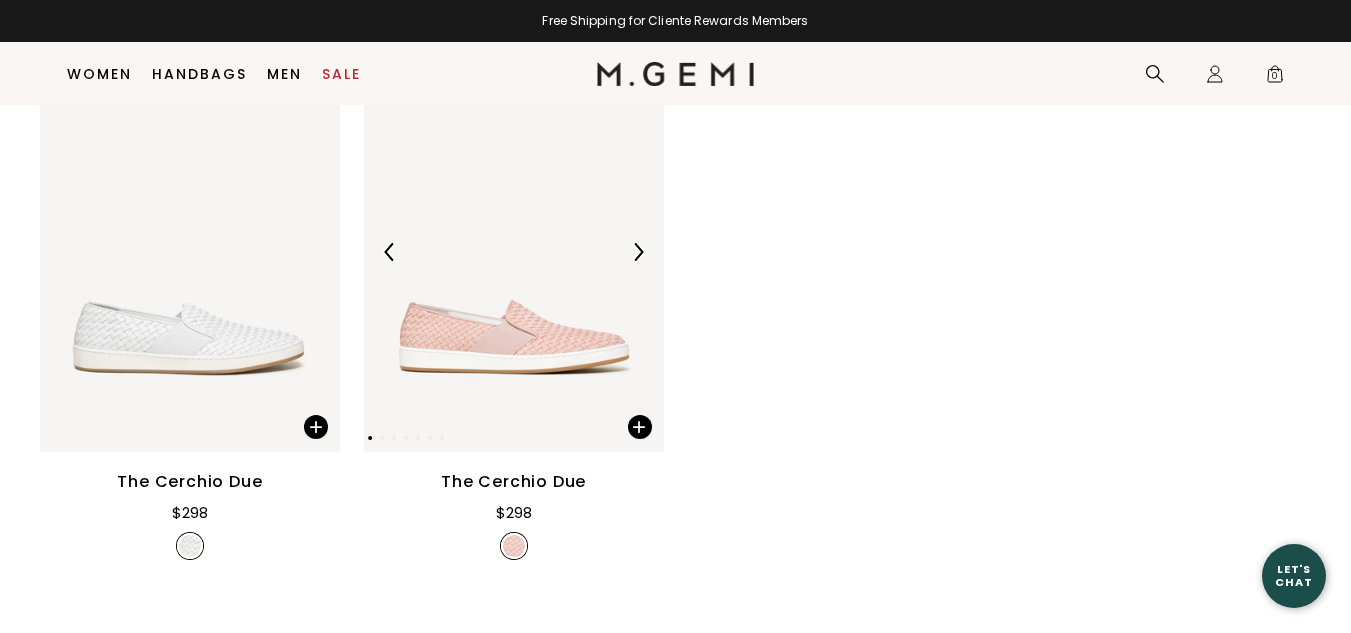 click at bounding box center [638, 252] 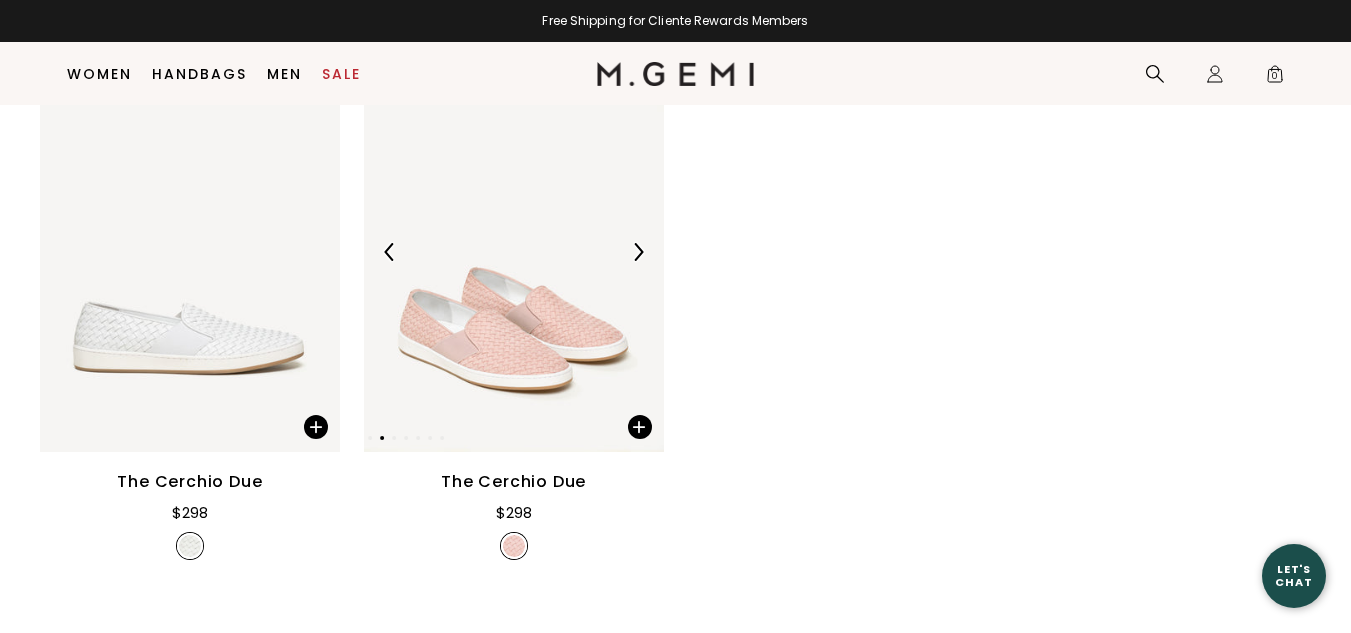 click at bounding box center [638, 252] 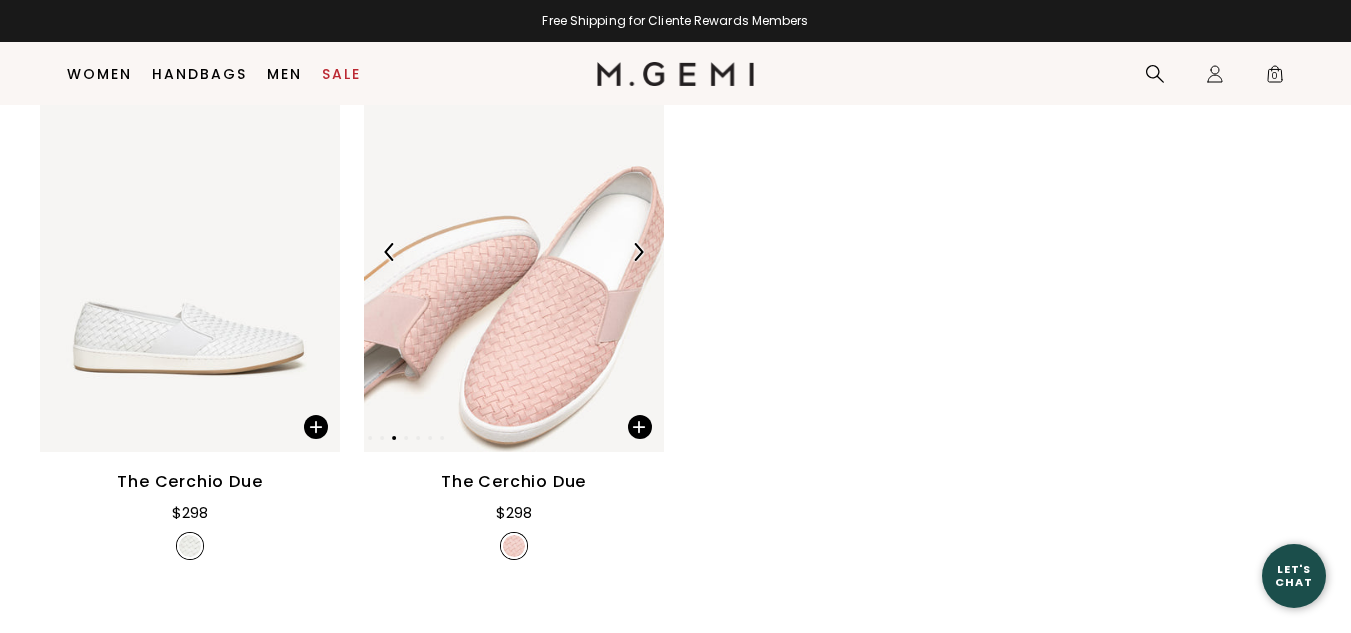 click at bounding box center (638, 252) 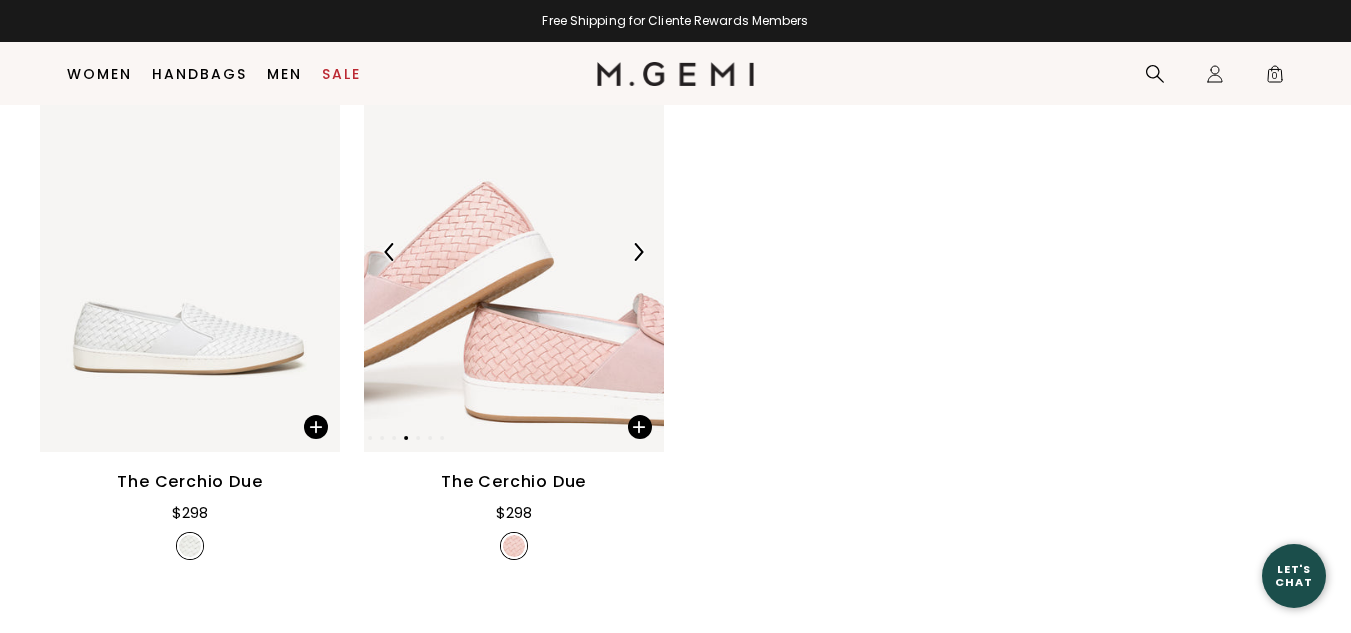 click at bounding box center (638, 252) 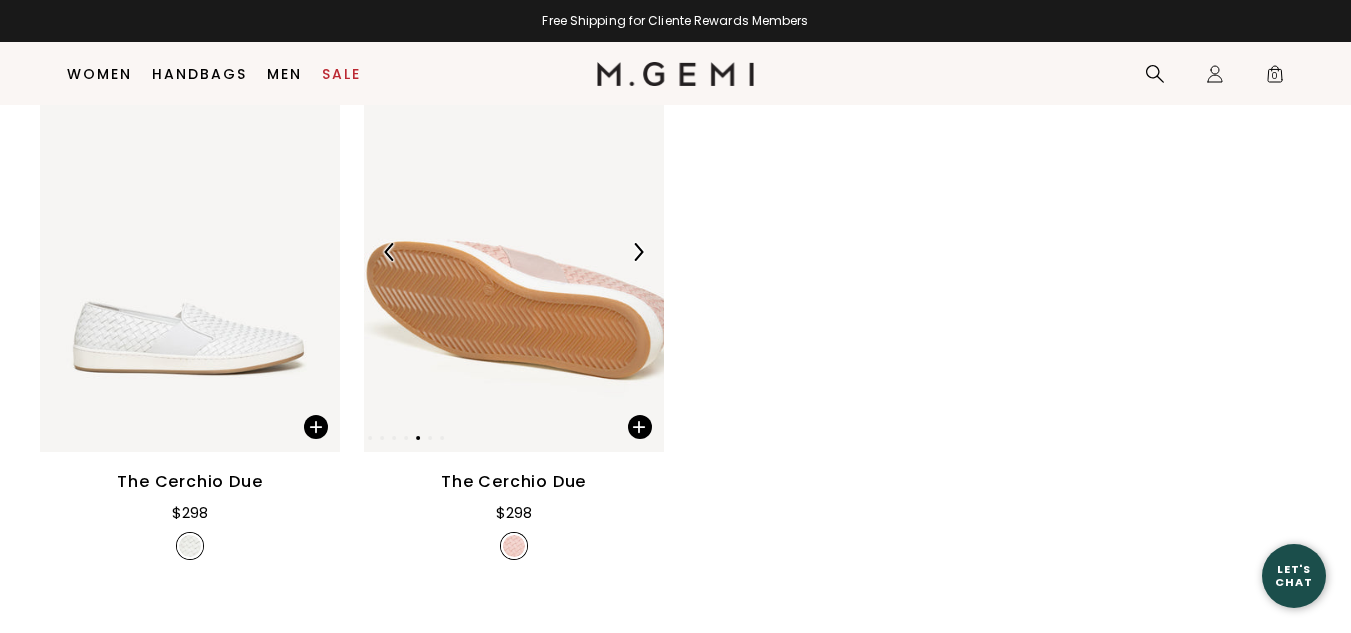 click at bounding box center (390, 252) 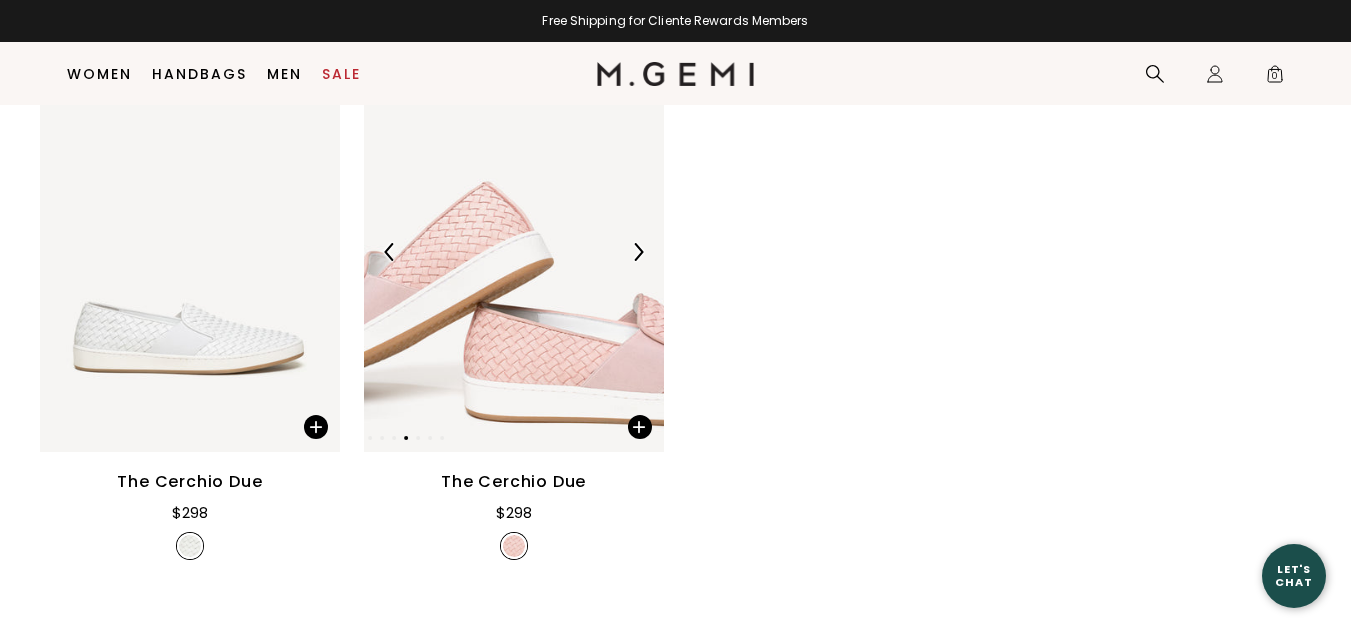 click at bounding box center [390, 252] 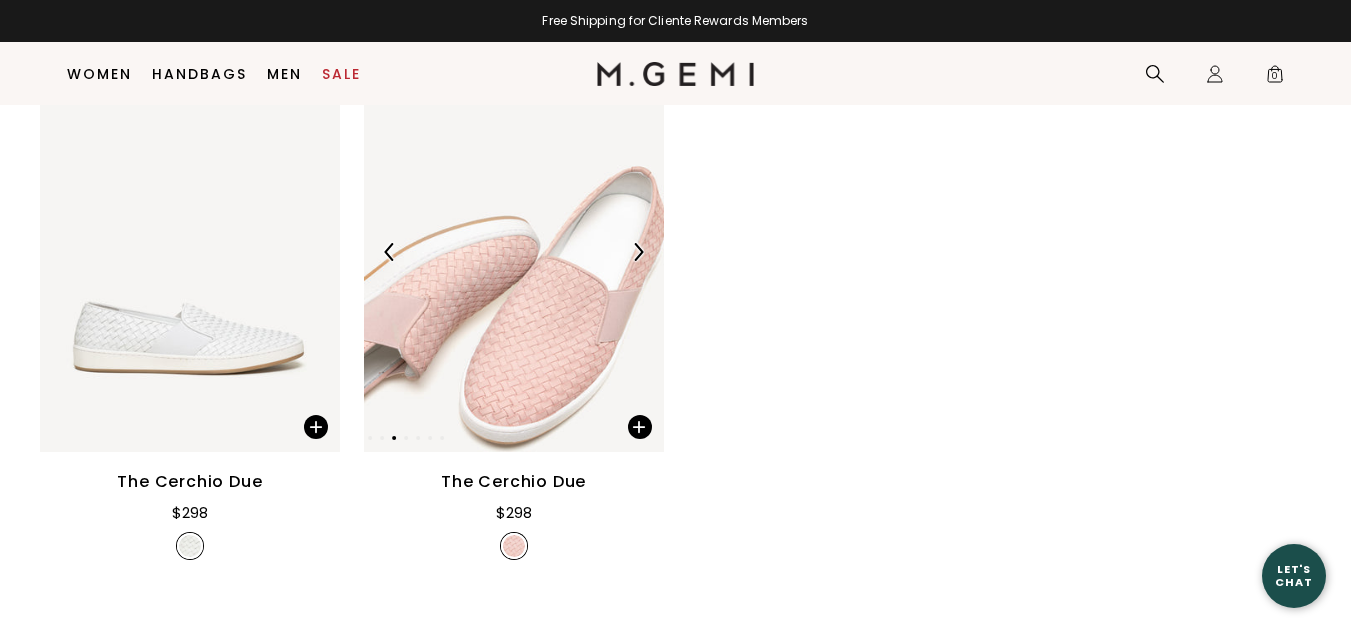 click at bounding box center (638, 252) 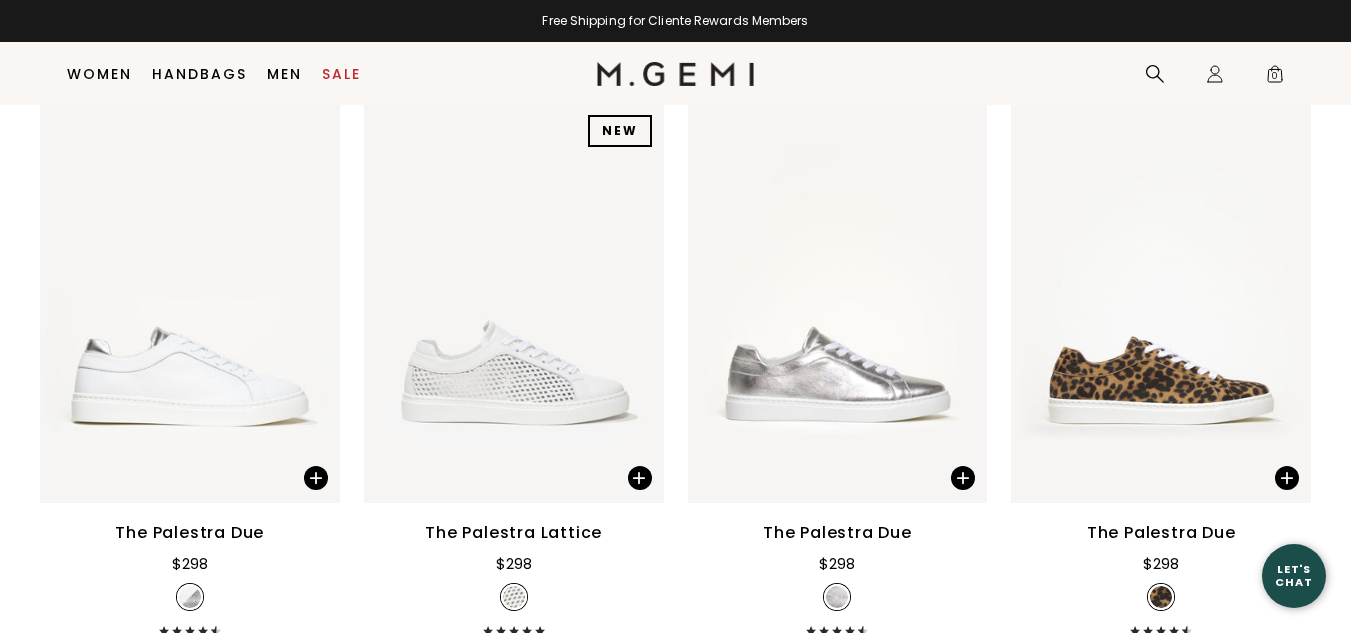 scroll, scrollTop: 258, scrollLeft: 0, axis: vertical 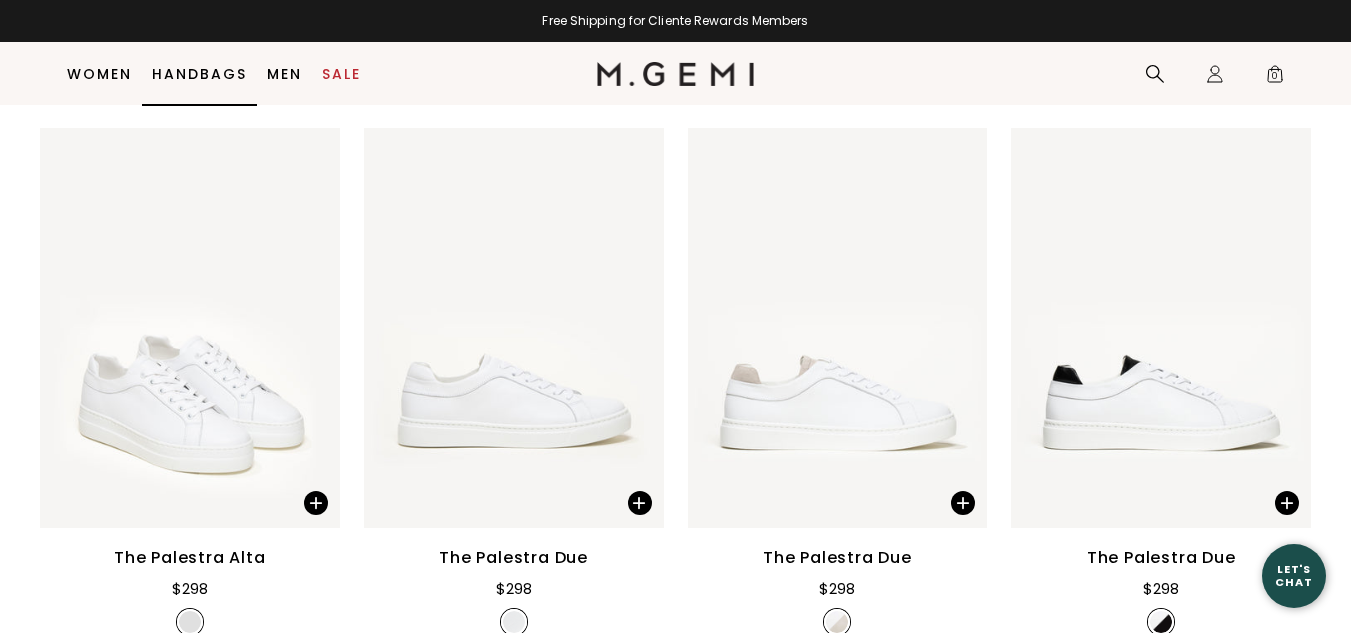 click on "Handbags" at bounding box center (199, 74) 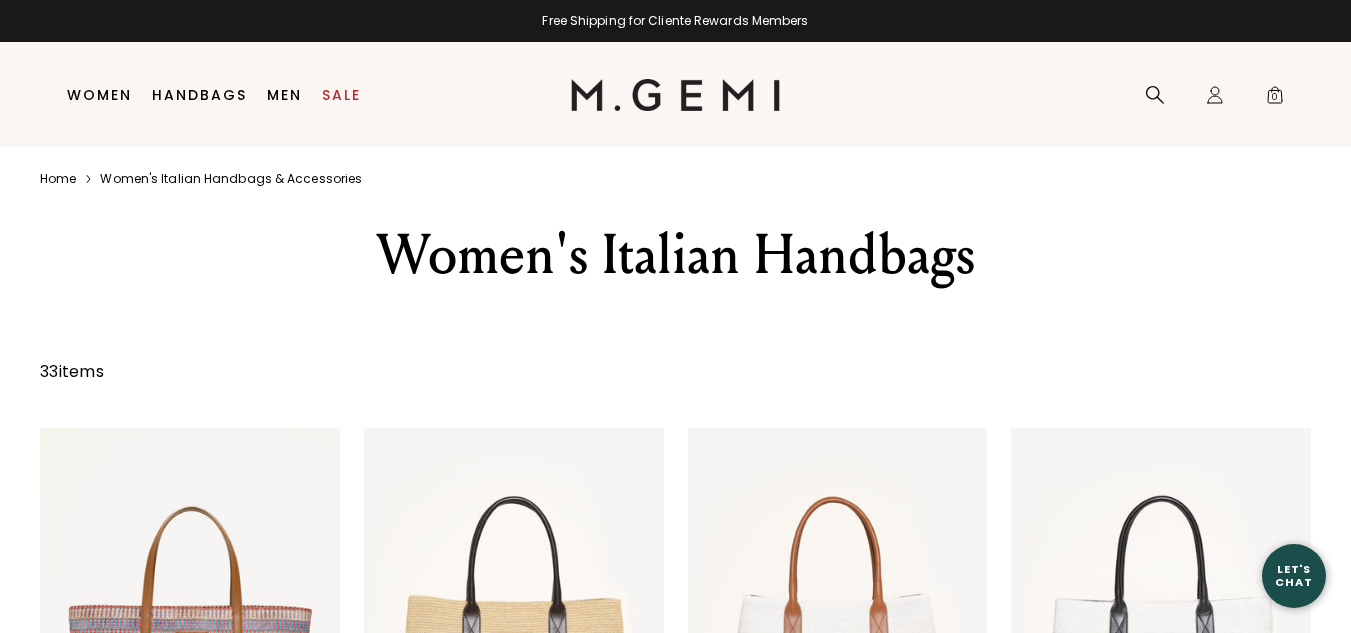 scroll, scrollTop: 106, scrollLeft: 0, axis: vertical 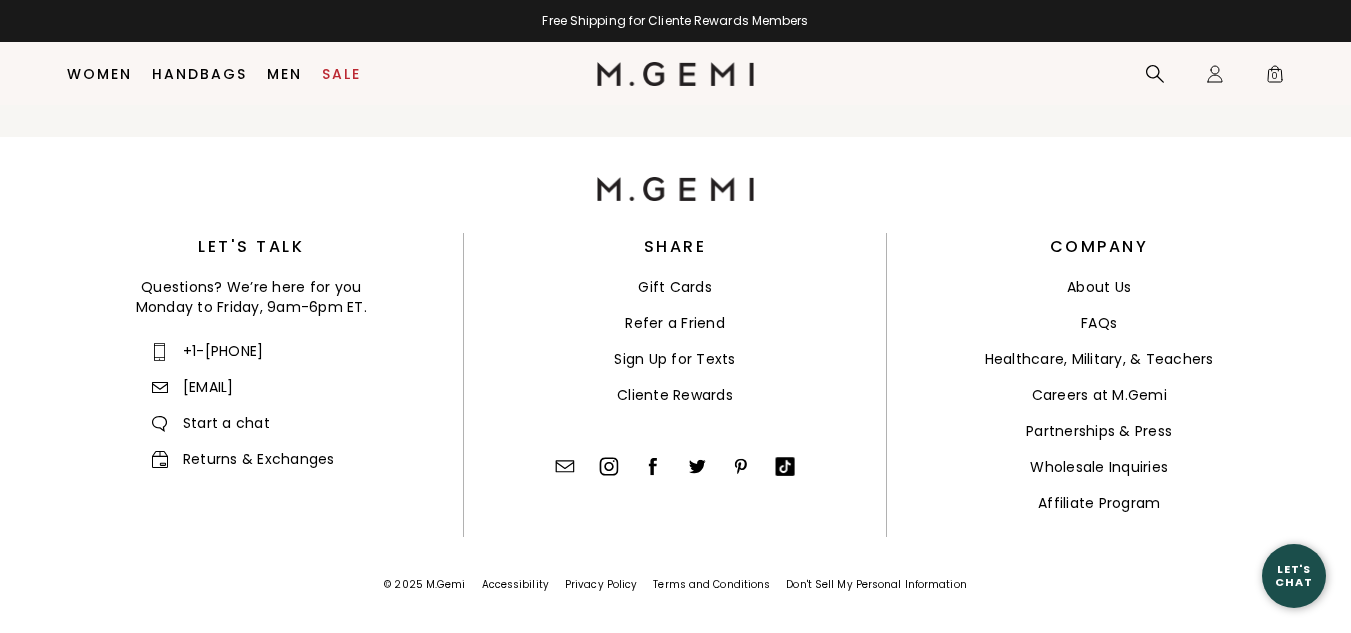 click on "Cliente Rewards" at bounding box center [675, 395] 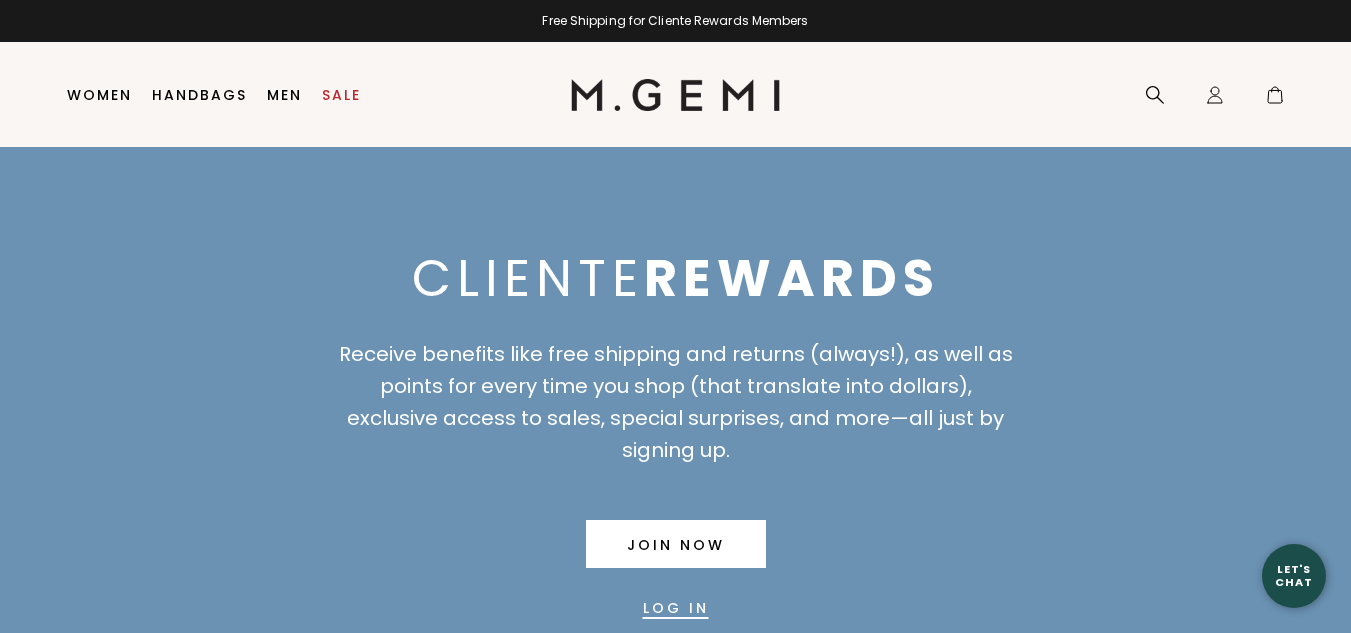 scroll, scrollTop: 0, scrollLeft: 0, axis: both 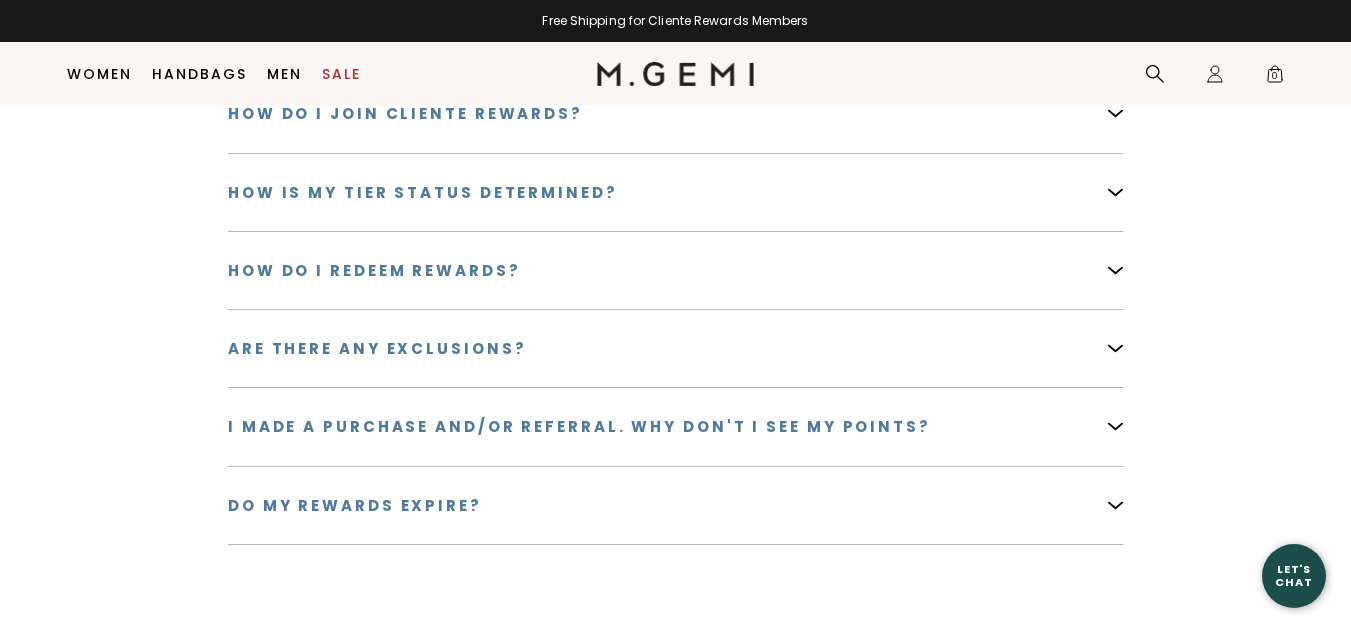 click on "How do I redeem rewards?" at bounding box center [374, 270] 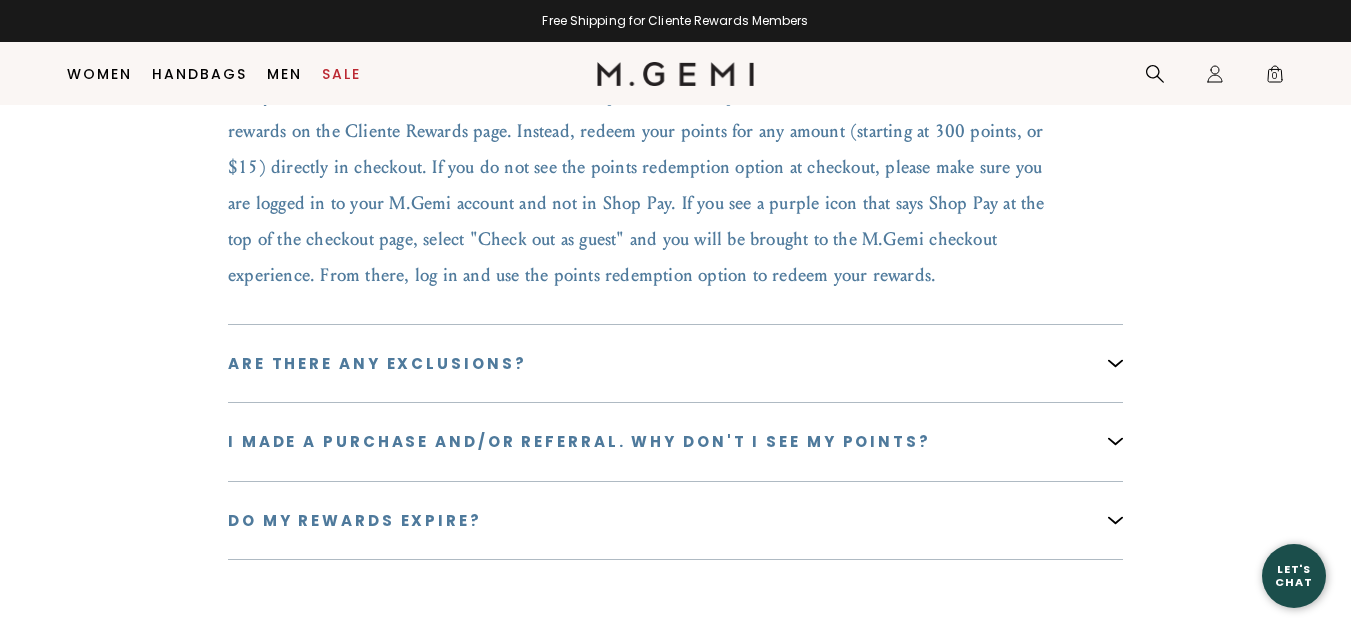 scroll, scrollTop: 3558, scrollLeft: 0, axis: vertical 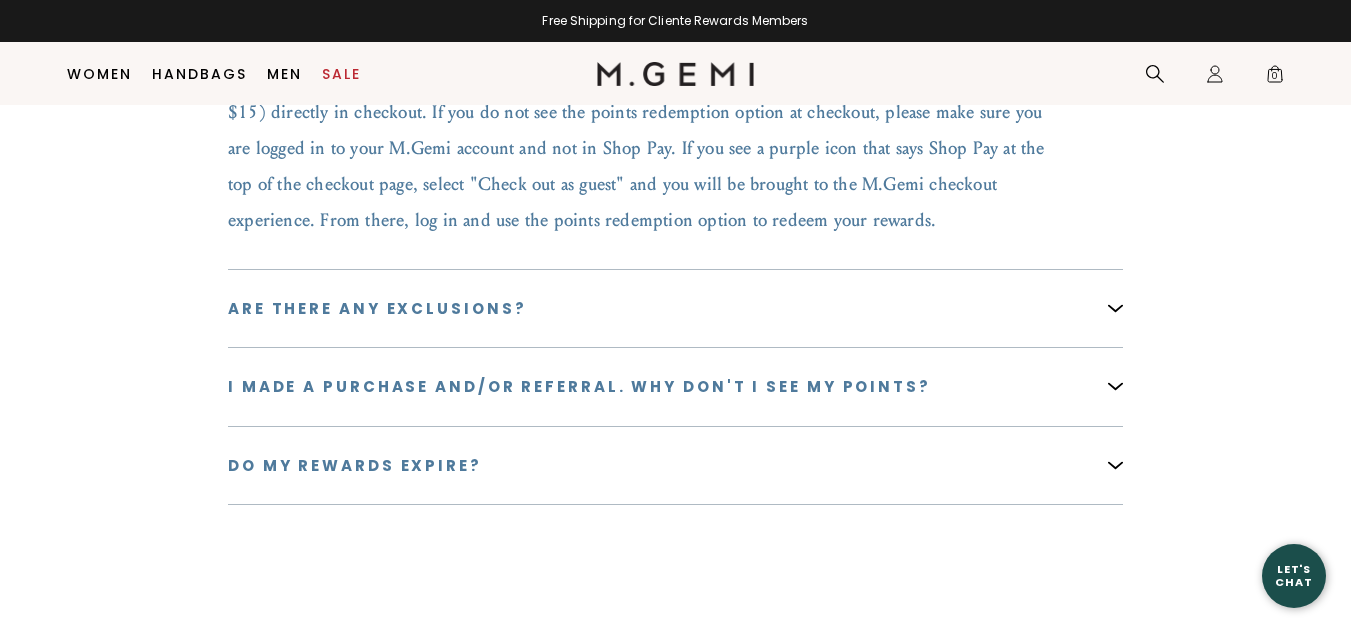click on "Are there any exclusions?" at bounding box center (377, 308) 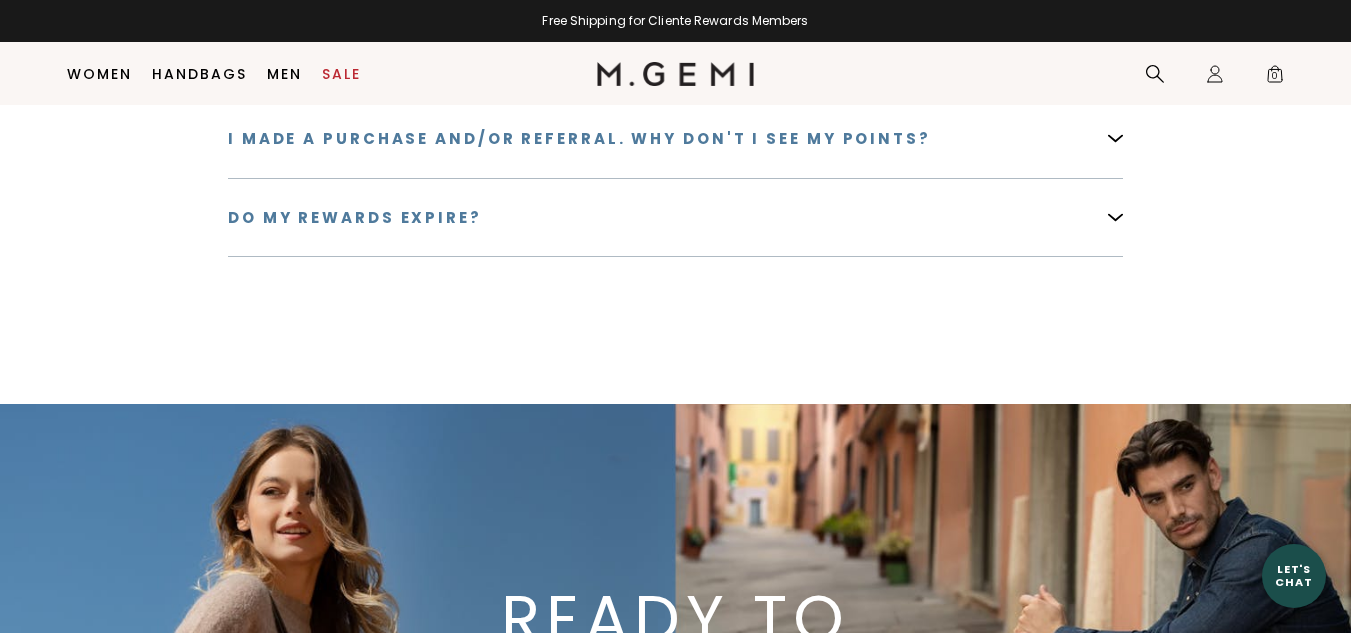 scroll, scrollTop: 3458, scrollLeft: 0, axis: vertical 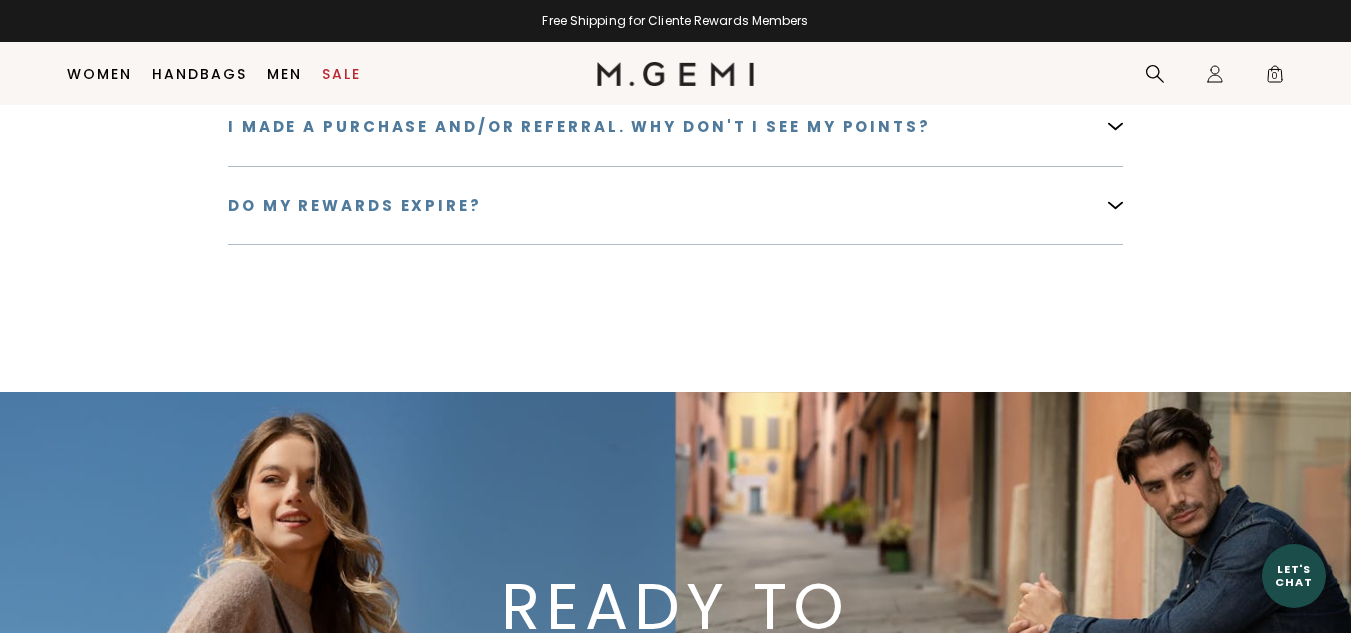 click on "FAQS
You have questions. We have answers.
What is Cliente Rewards?
Cliente Rewards is our loyalty program. Once you join (it’s free!), you’ll earn points for every dollar spent, enjoy free shipping, gain exclusive early access to product launches, and more.
How do I join Cliente Rewards?
Sign up for an account  here  to earn your first 150 points. You will also receive points for any purchases made in the past three months.
How is my tier status determined?
Tier status is based on your total spend per calendar year. Earn  Bronzo  status by simply signing up, spend $500 to gain  Argento  status, or spend $1,000 to reach  Oro  status.
How do I redeem rewards?
1. Redeem your points for a reward on the" at bounding box center (675, -132) 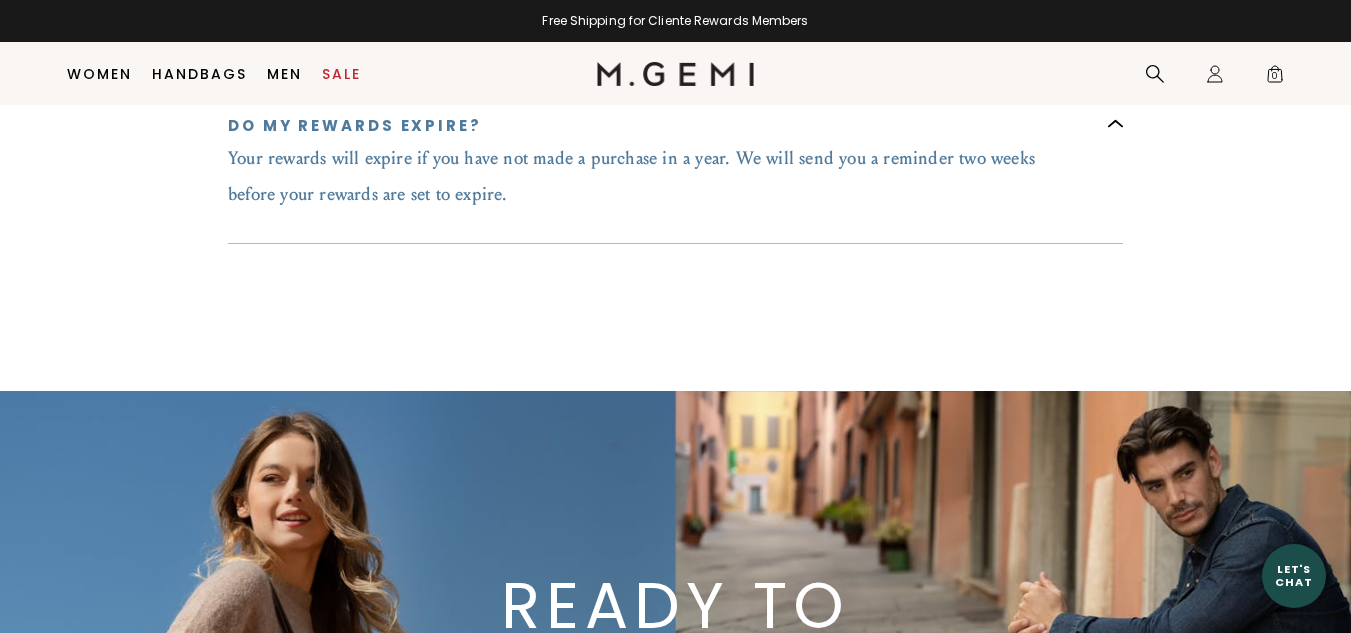 scroll, scrollTop: 3458, scrollLeft: 0, axis: vertical 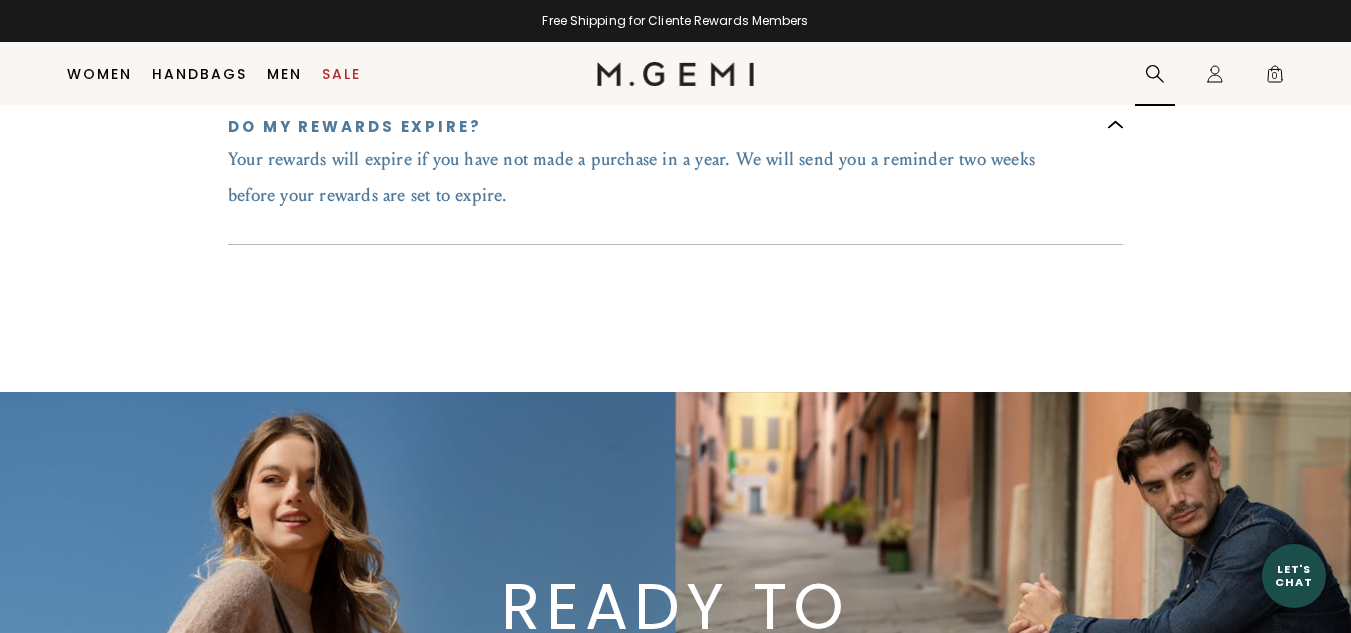 click 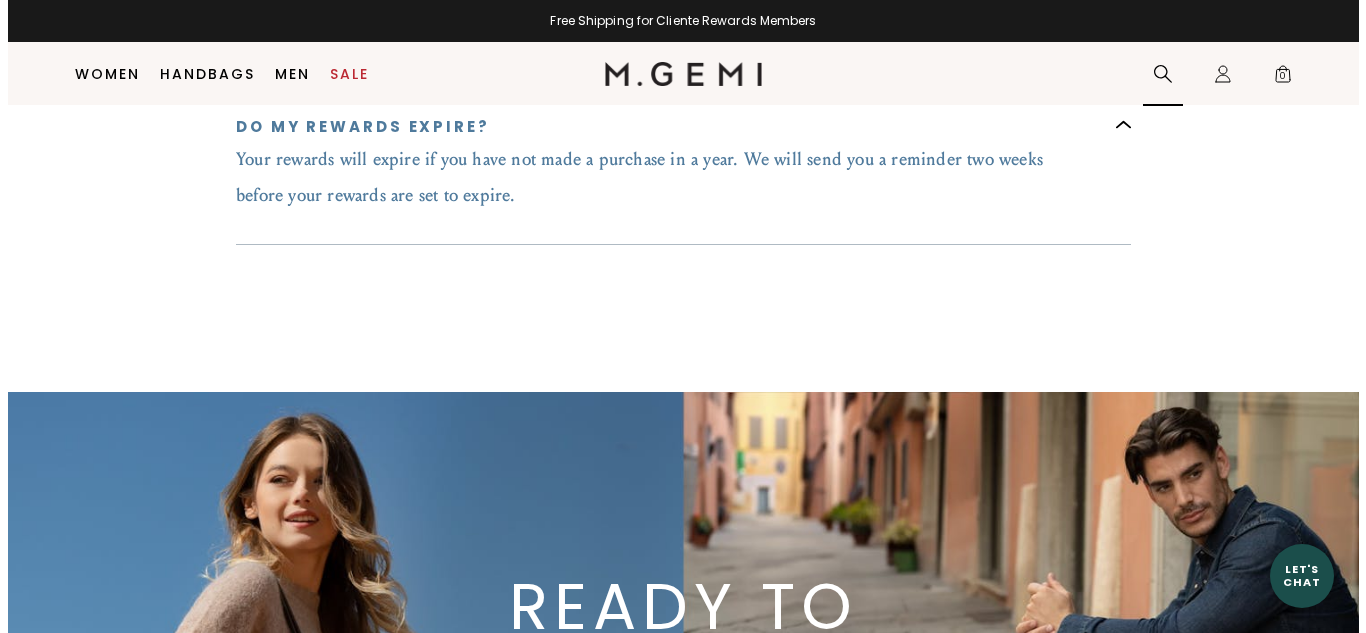 scroll, scrollTop: 3465, scrollLeft: 0, axis: vertical 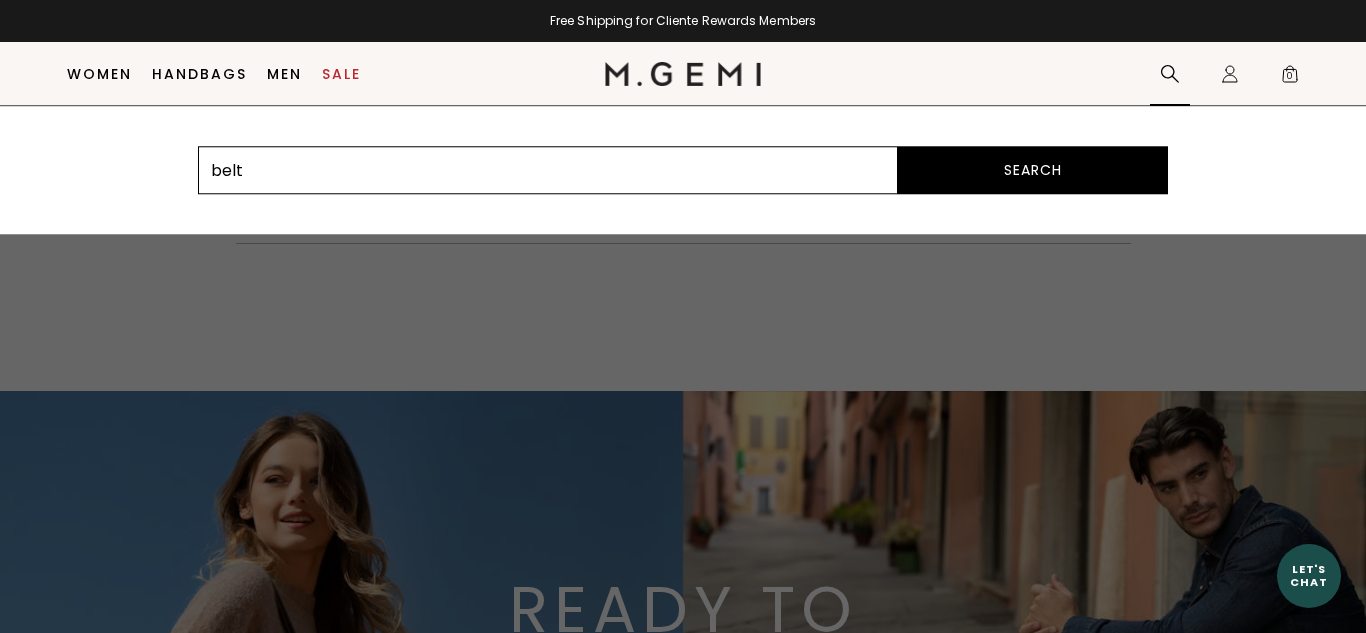 type on "belt" 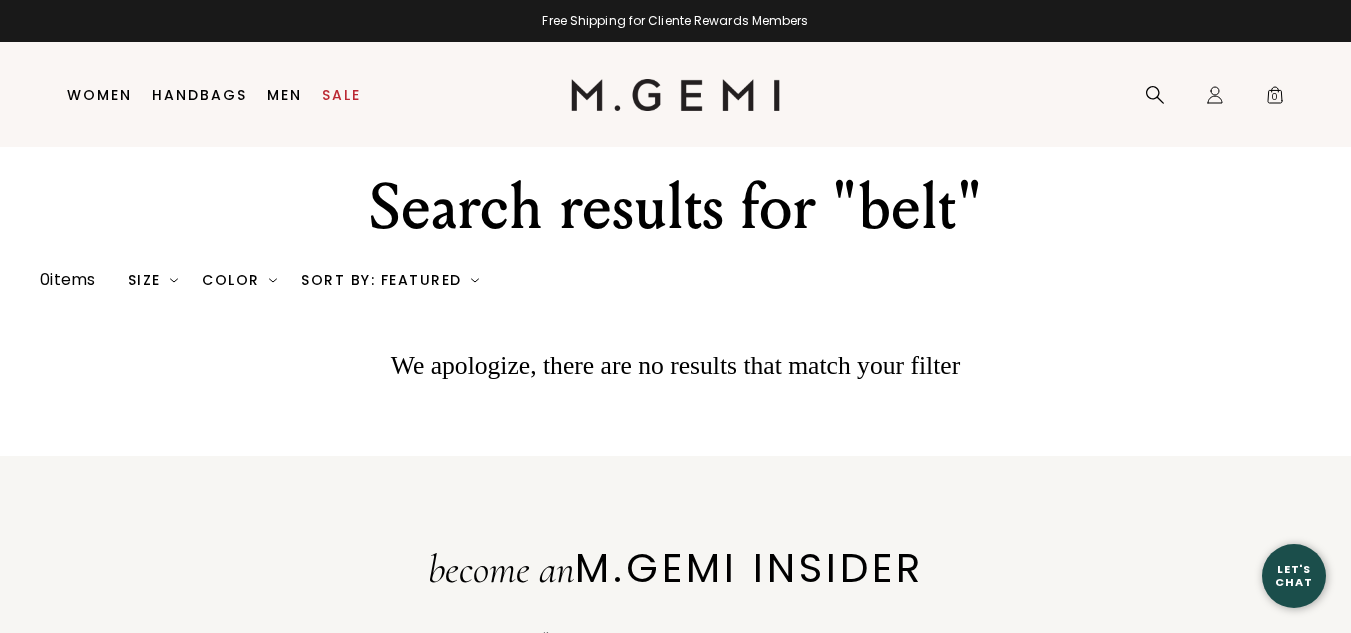 scroll, scrollTop: 0, scrollLeft: 0, axis: both 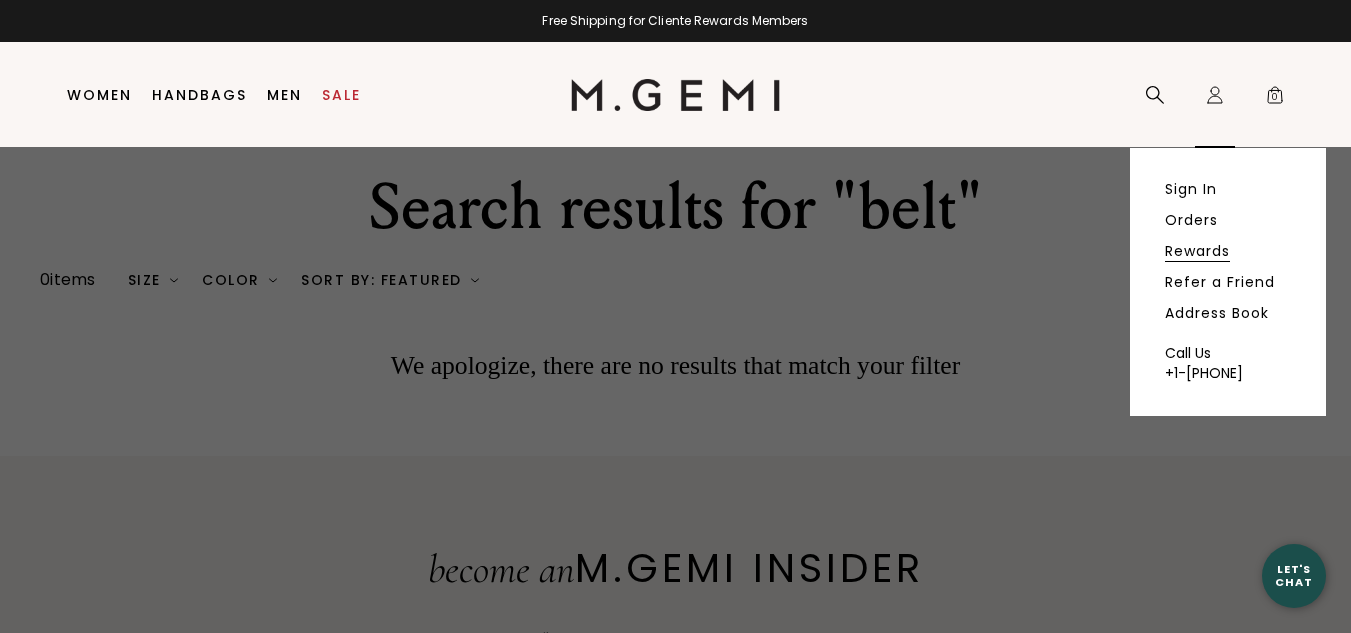 click on "Rewards" at bounding box center [1197, 251] 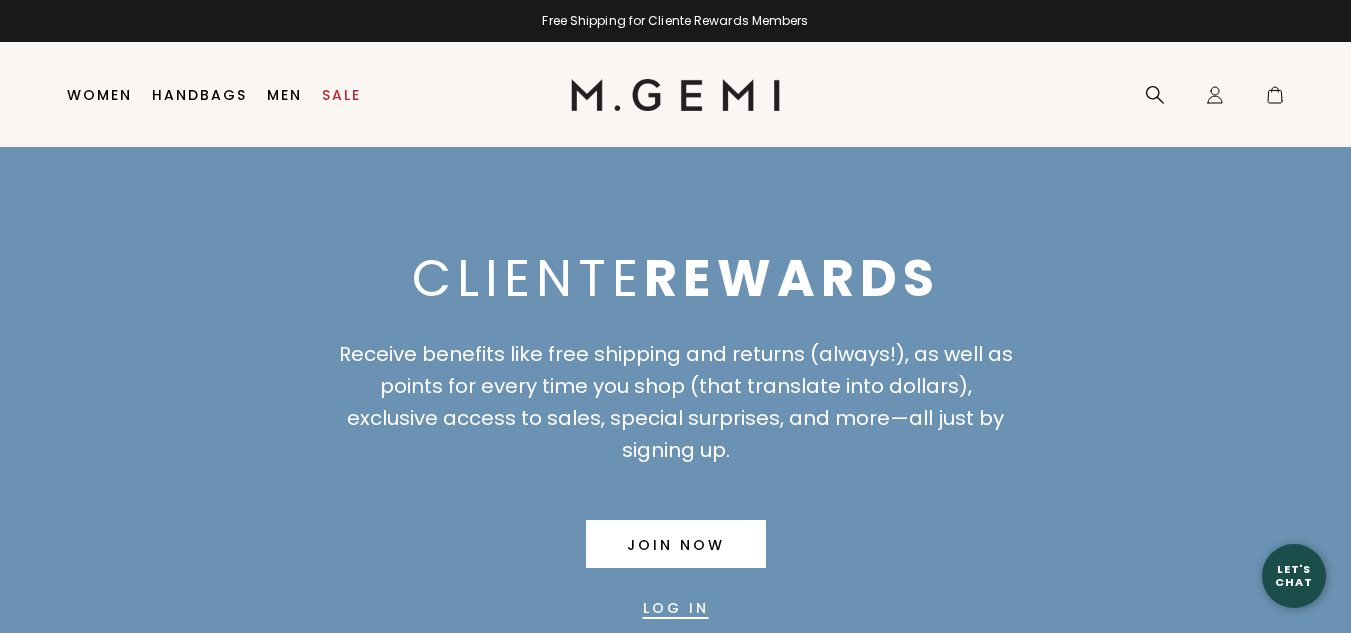 scroll, scrollTop: 0, scrollLeft: 0, axis: both 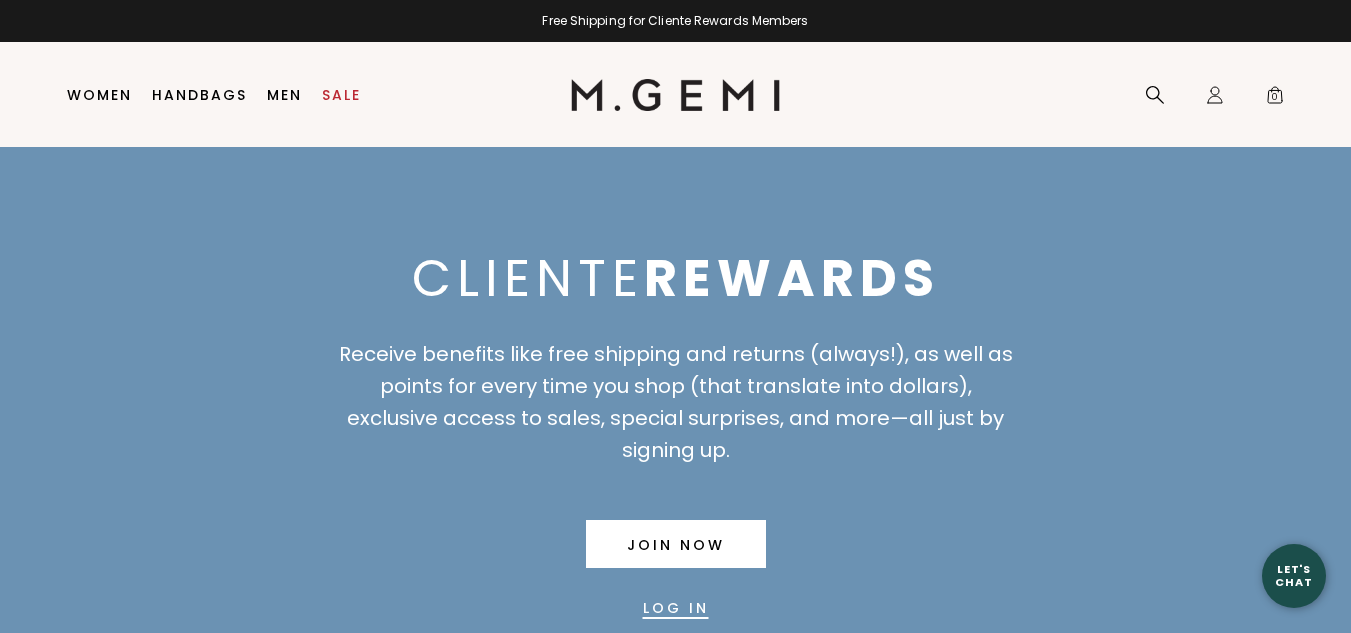click on "Log In" at bounding box center (676, 608) 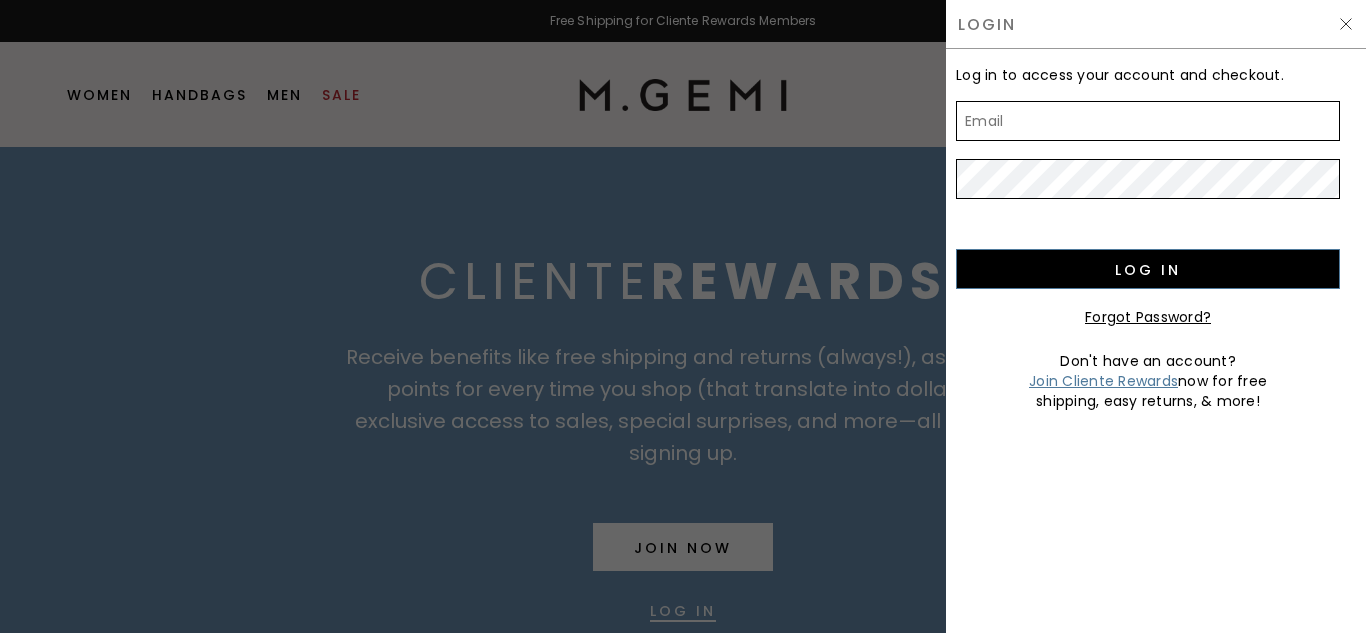 click on "Email" at bounding box center (1148, 121) 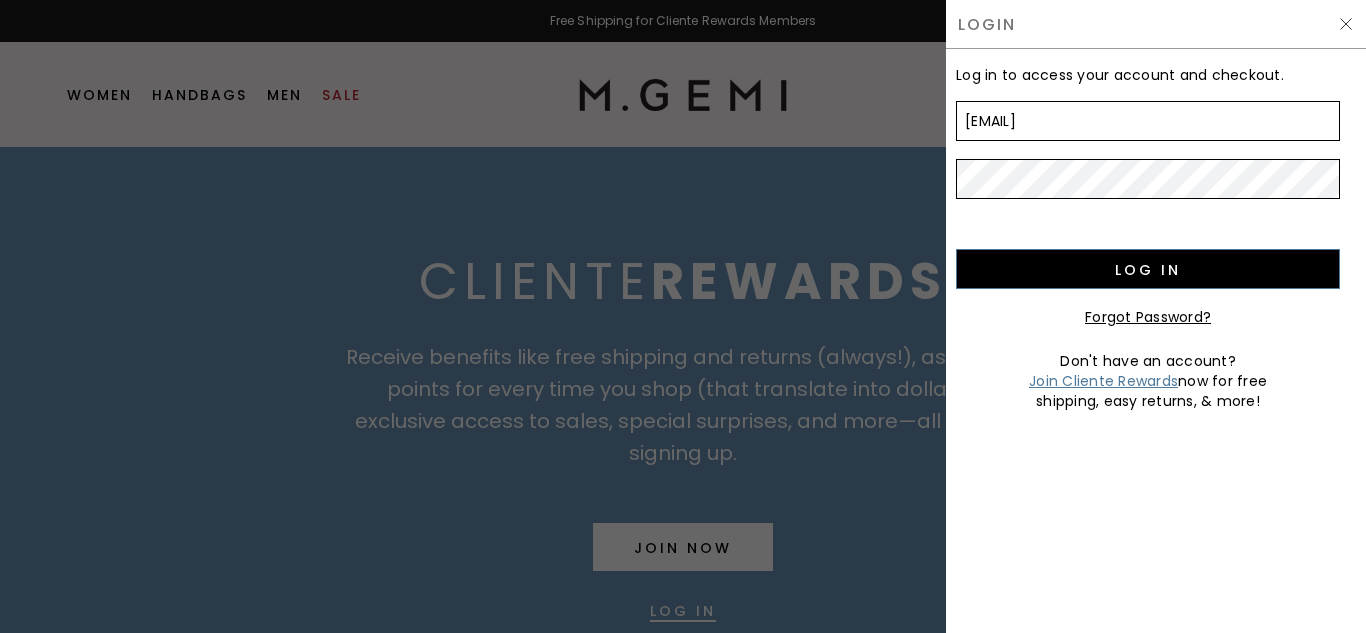 type on "bubulow@yahoo.com" 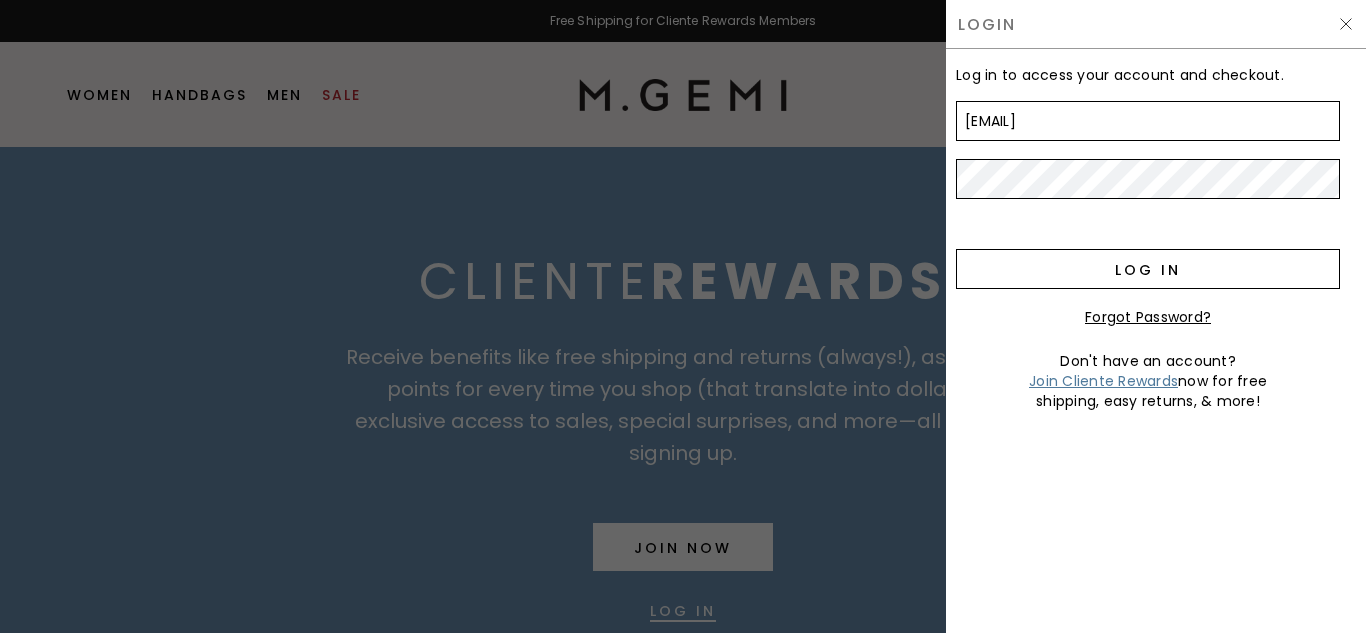 click on "Log in" at bounding box center (1148, 269) 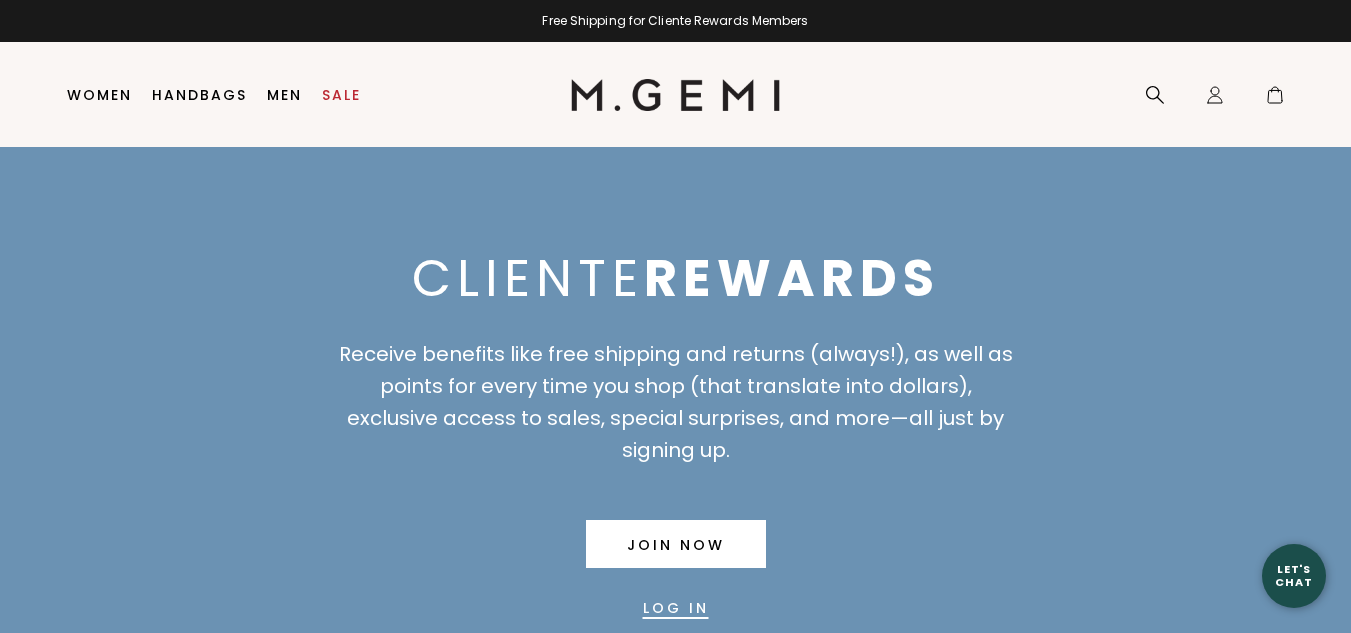 scroll, scrollTop: 0, scrollLeft: 0, axis: both 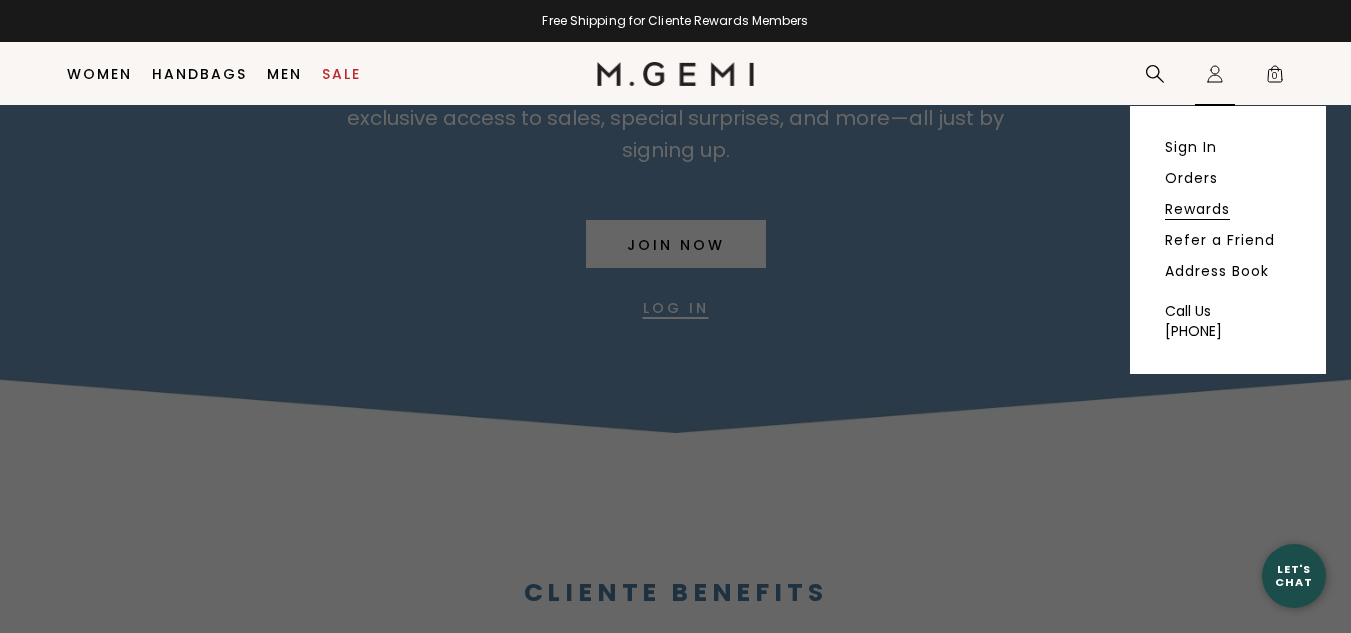 click on "Rewards" at bounding box center (1197, 209) 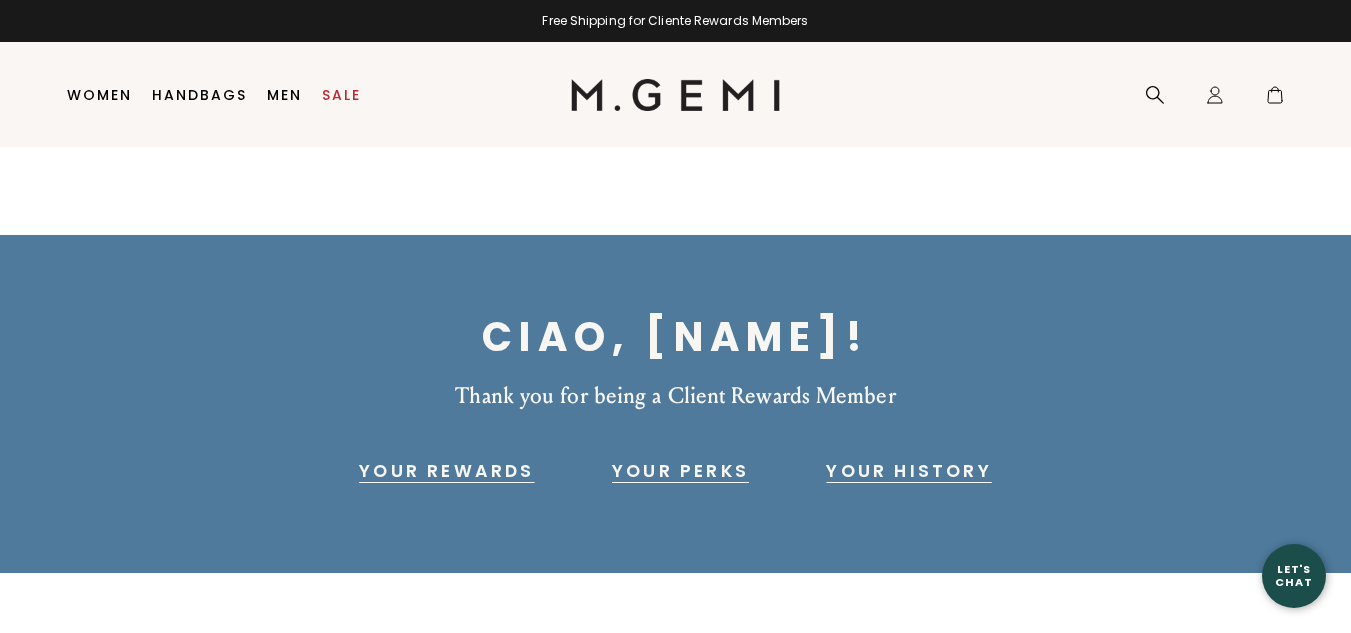 scroll, scrollTop: 0, scrollLeft: 0, axis: both 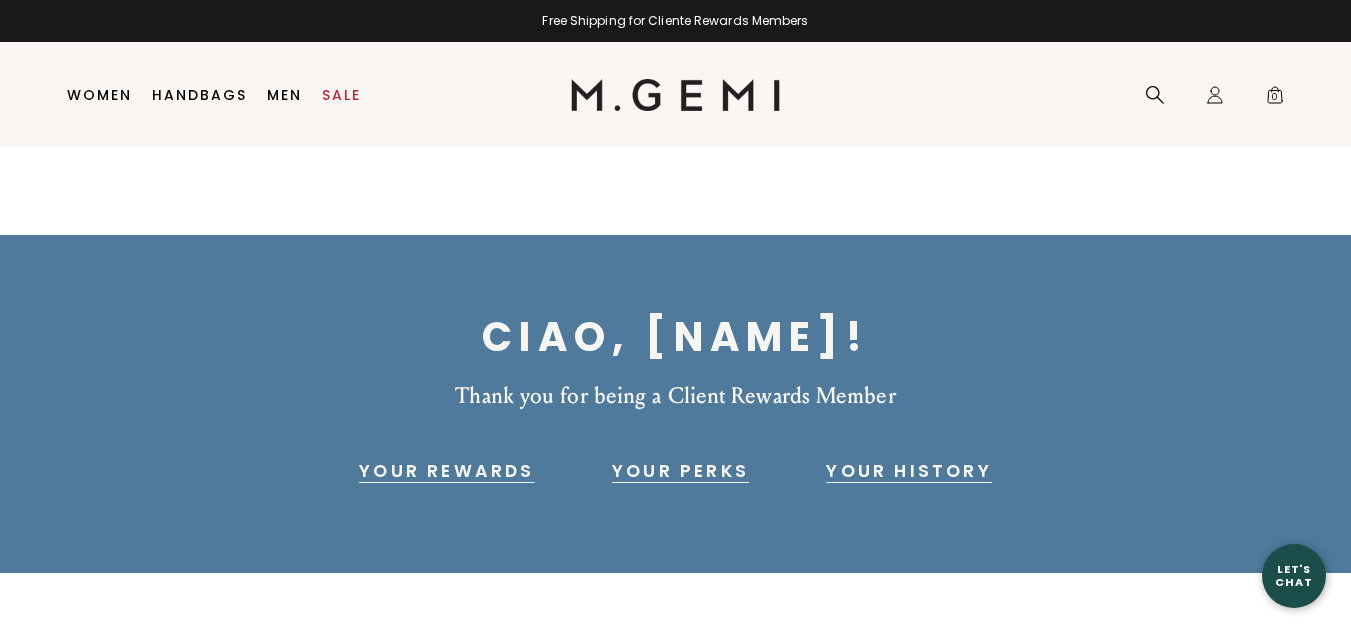 click on "Your Rewards" at bounding box center (446, 471) 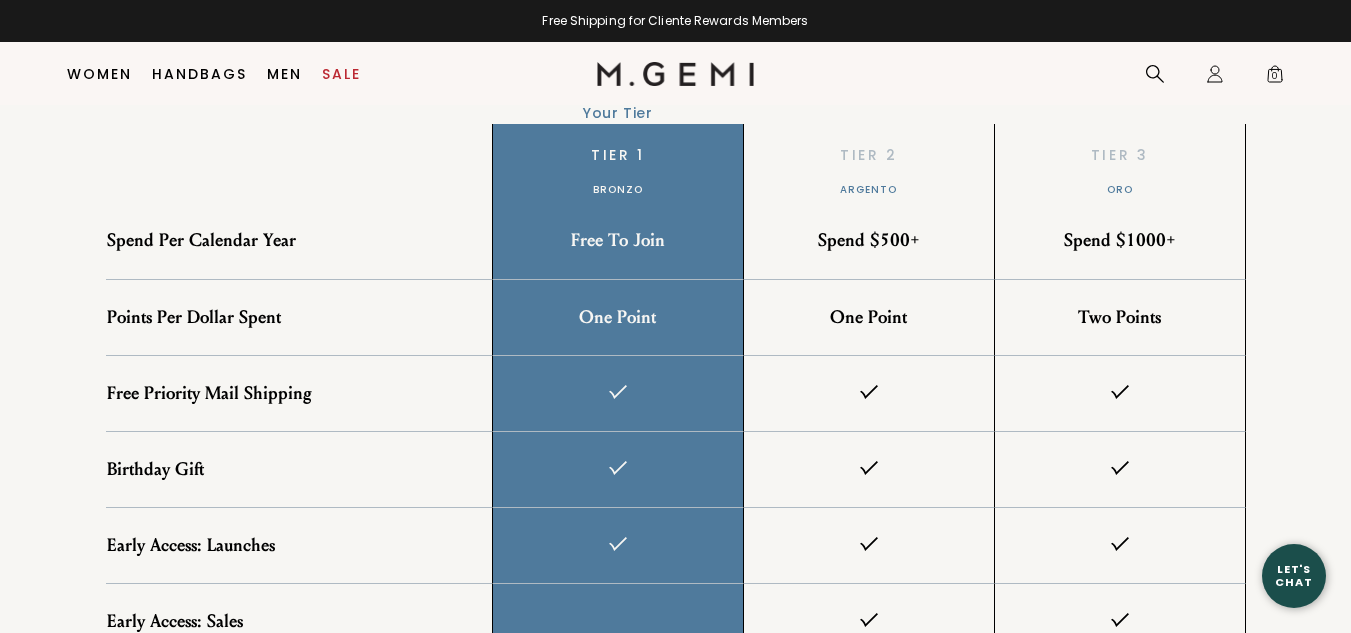 scroll, scrollTop: 1859, scrollLeft: 0, axis: vertical 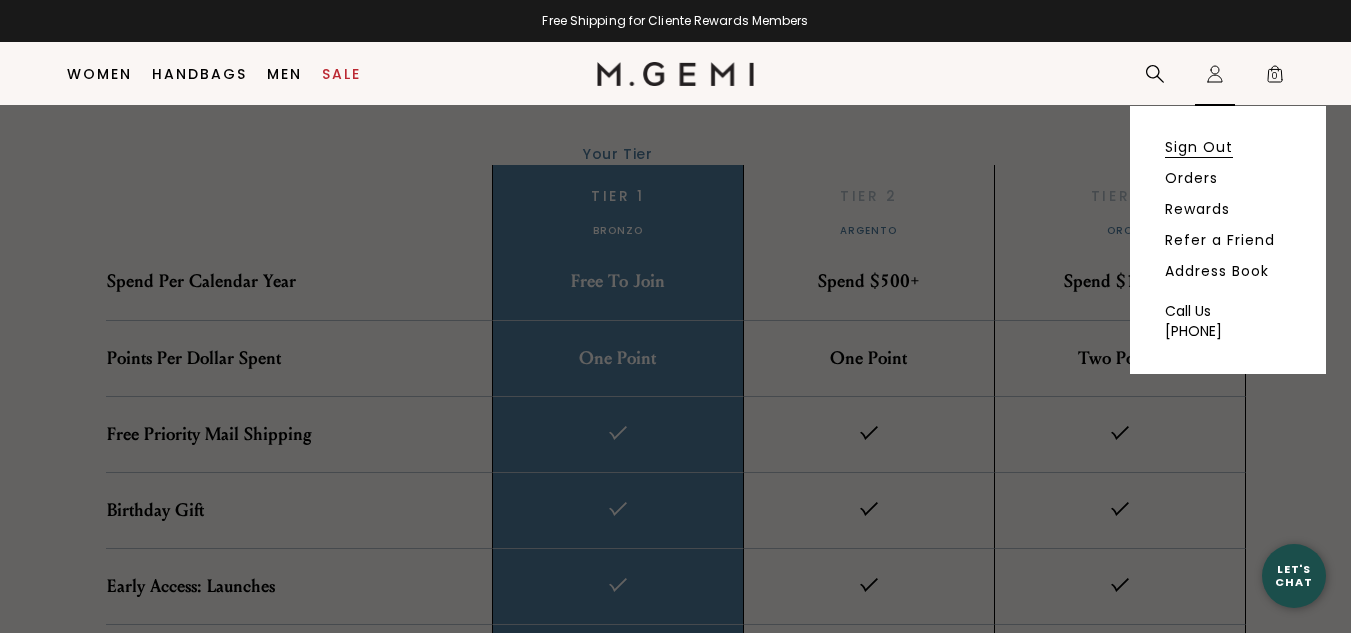 click on "Sign Out" at bounding box center [1199, 147] 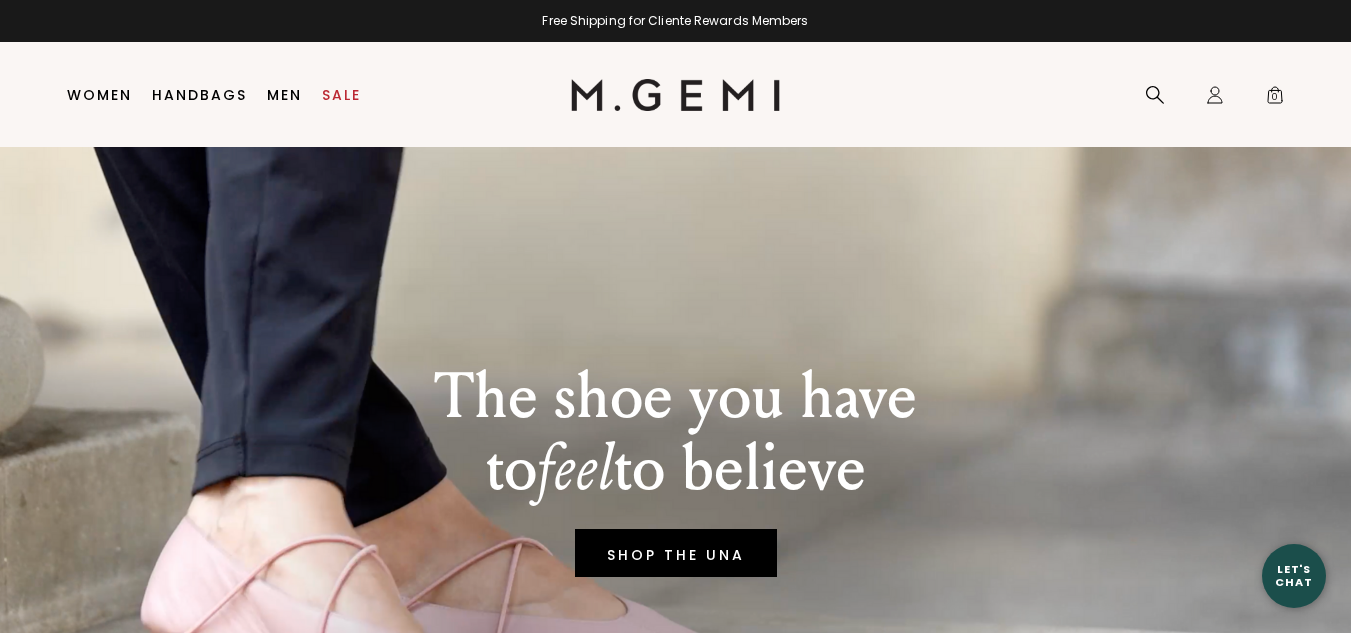 scroll, scrollTop: 0, scrollLeft: 0, axis: both 